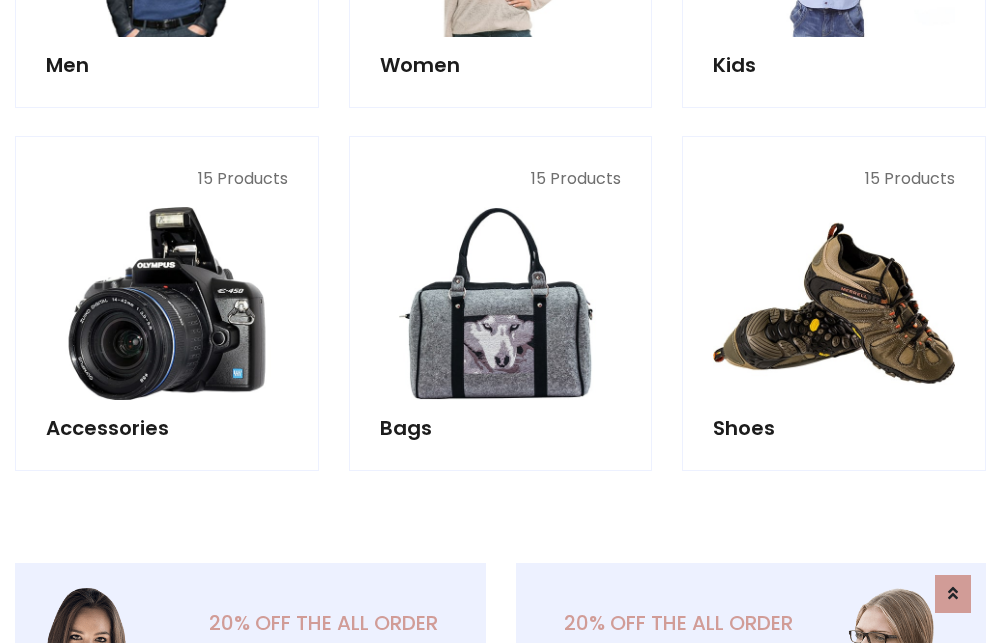 scroll, scrollTop: 853, scrollLeft: 0, axis: vertical 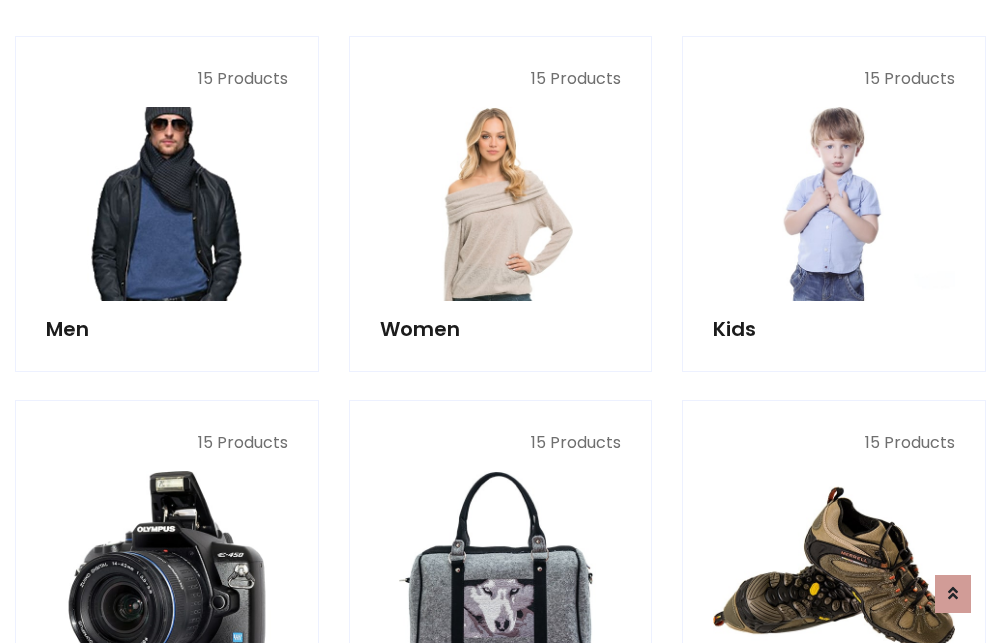 click at bounding box center (167, 204) 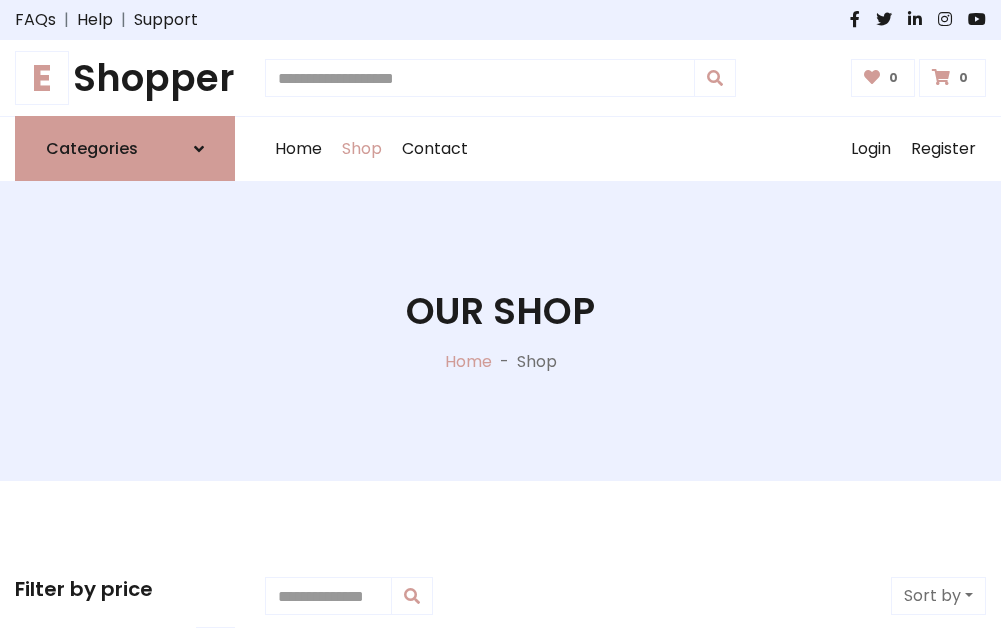 scroll, scrollTop: 807, scrollLeft: 0, axis: vertical 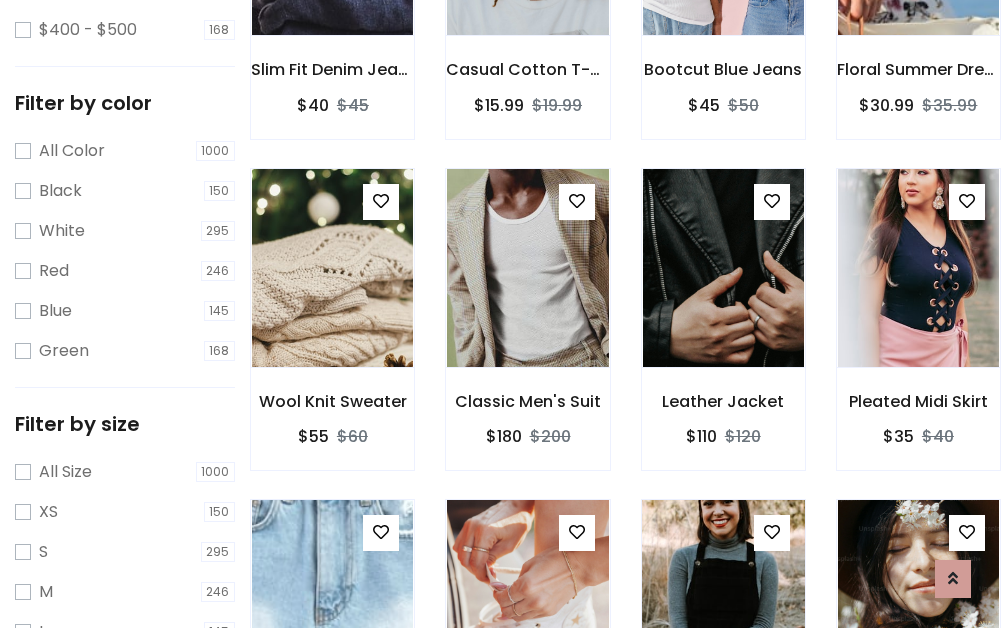 click at bounding box center (723, 599) 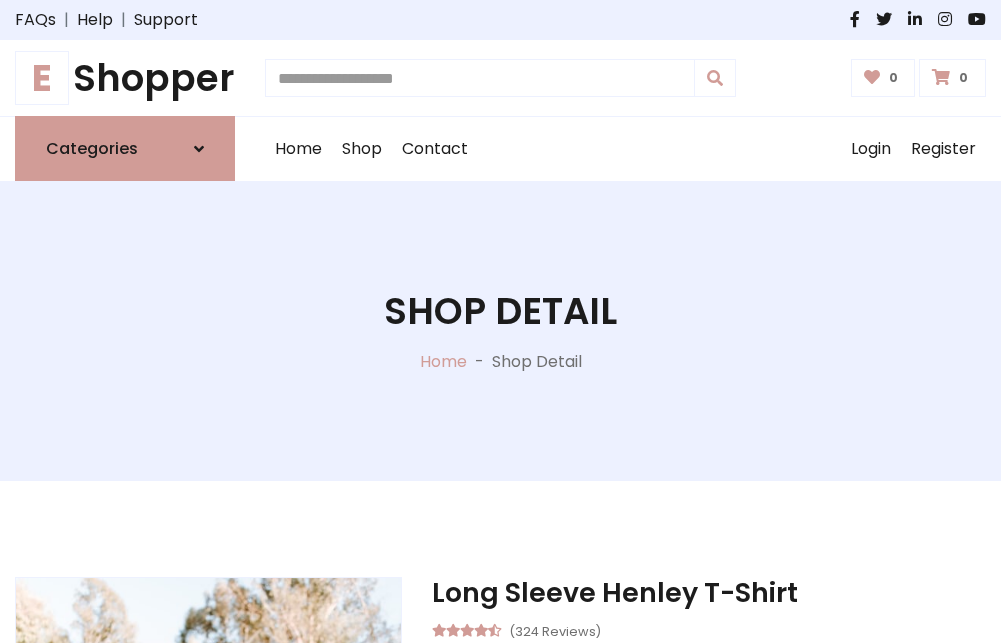 scroll, scrollTop: 0, scrollLeft: 0, axis: both 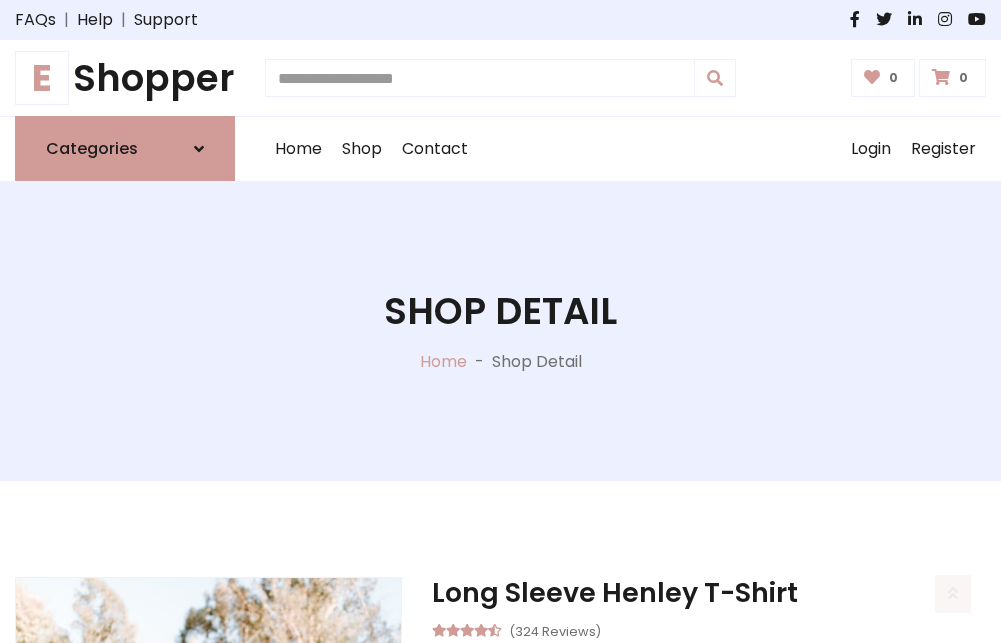 click on "M" at bounding box center (640, 774) 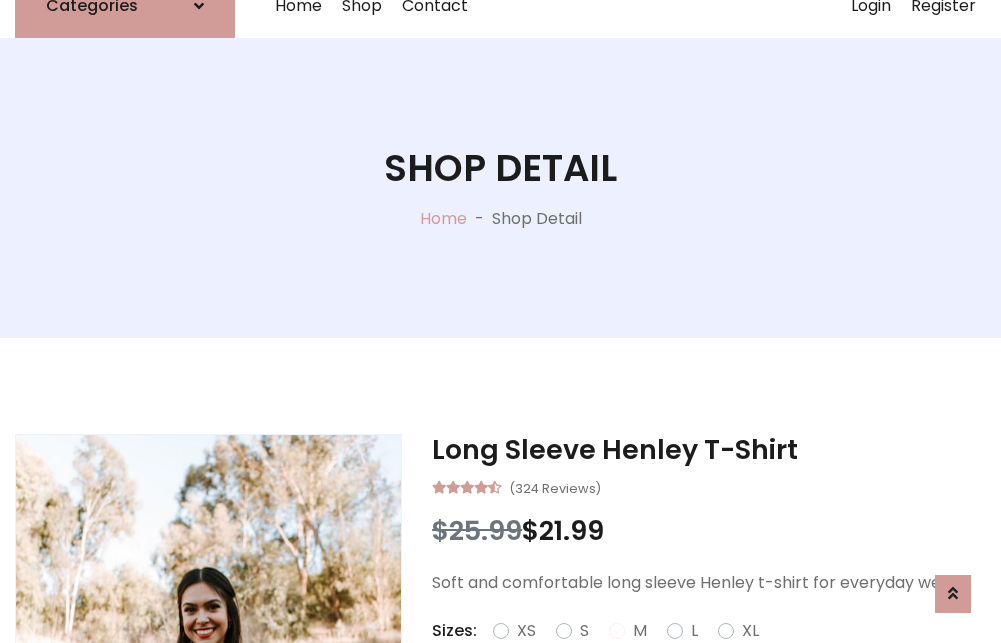 scroll, scrollTop: 167, scrollLeft: 0, axis: vertical 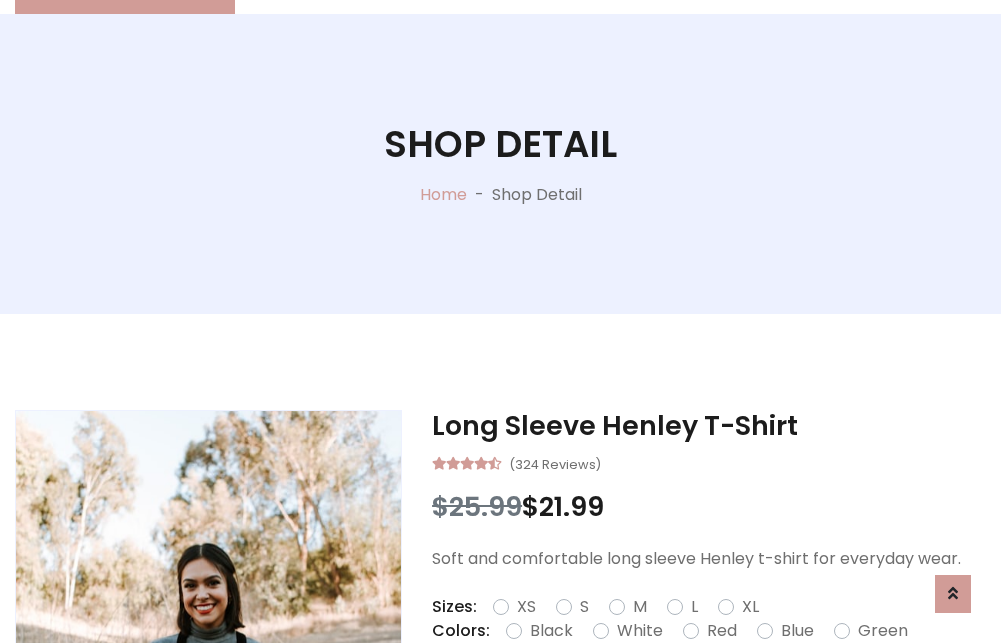 click on "Red" at bounding box center [722, 631] 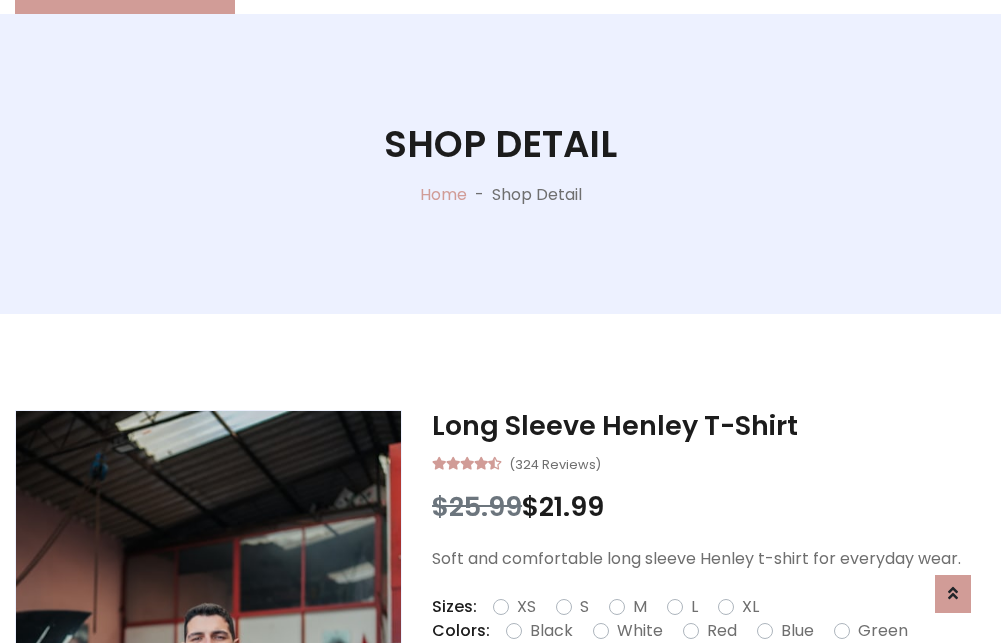 click on "Add To Cart" at bounding box center (653, 694) 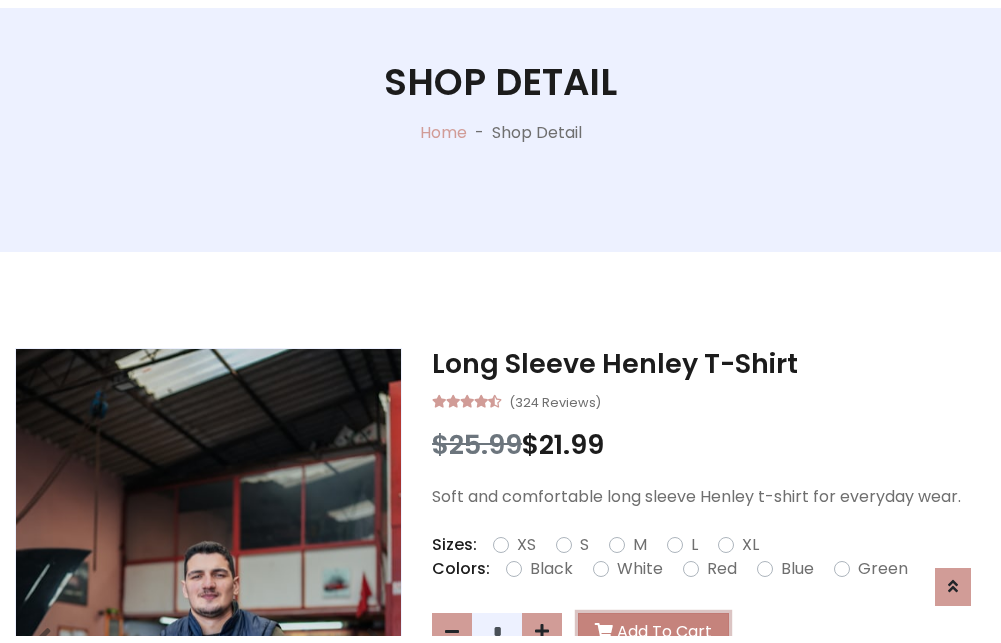 scroll, scrollTop: 0, scrollLeft: 0, axis: both 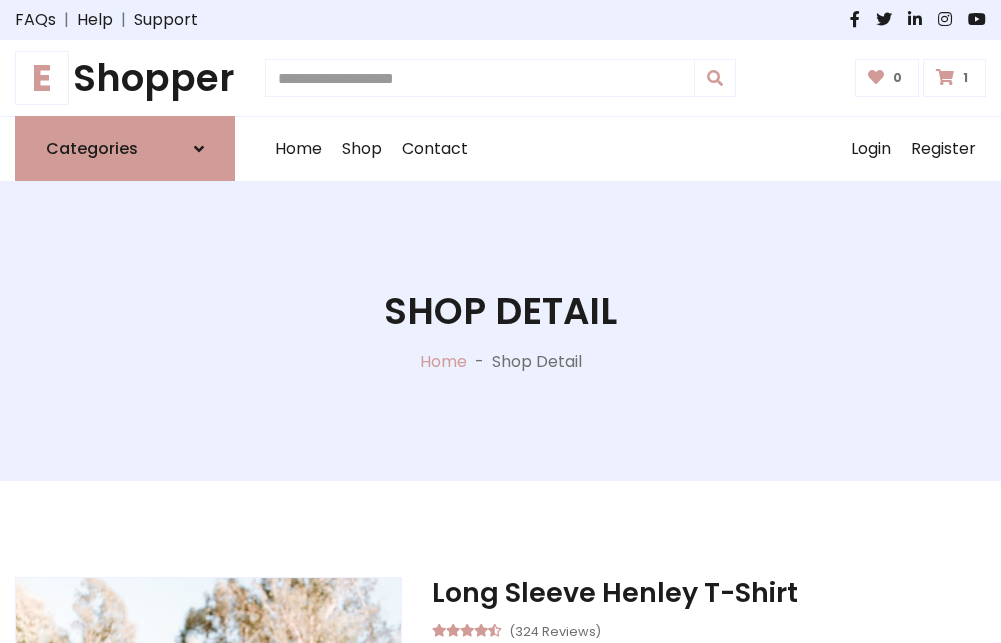 click at bounding box center [945, 77] 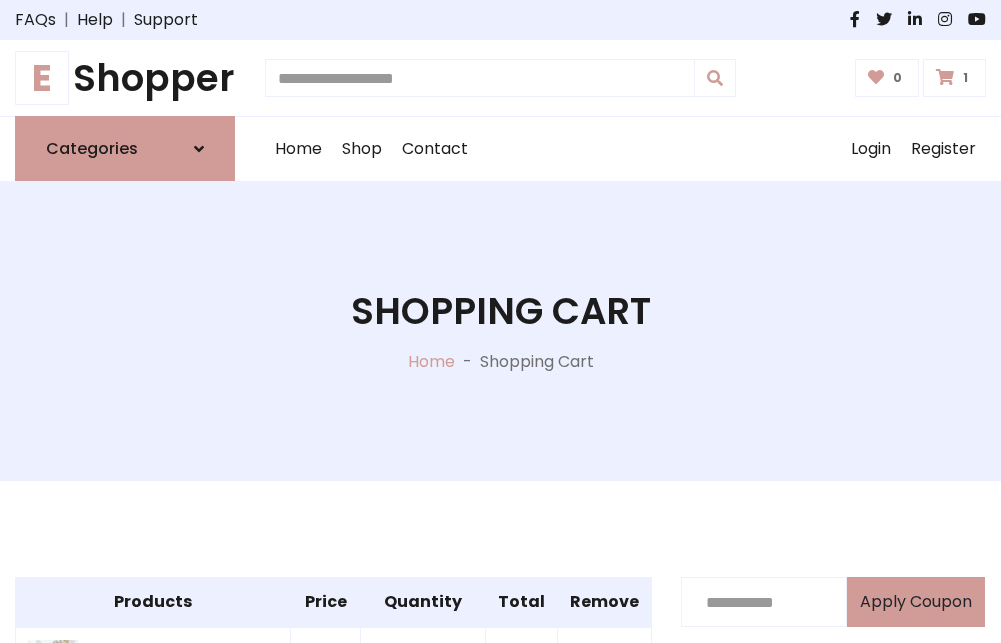 scroll, scrollTop: 474, scrollLeft: 0, axis: vertical 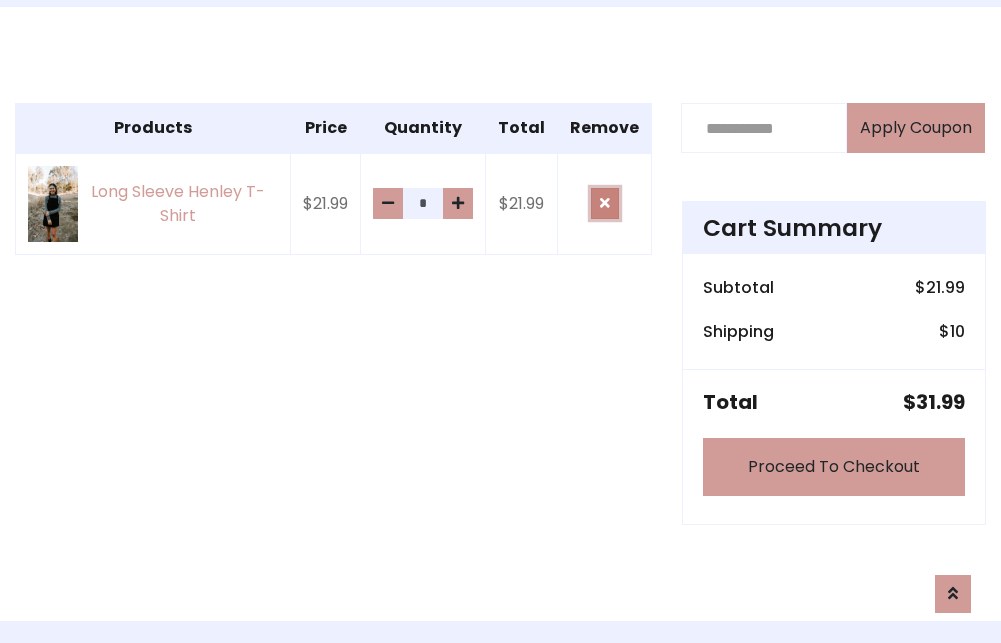 click at bounding box center (605, 203) 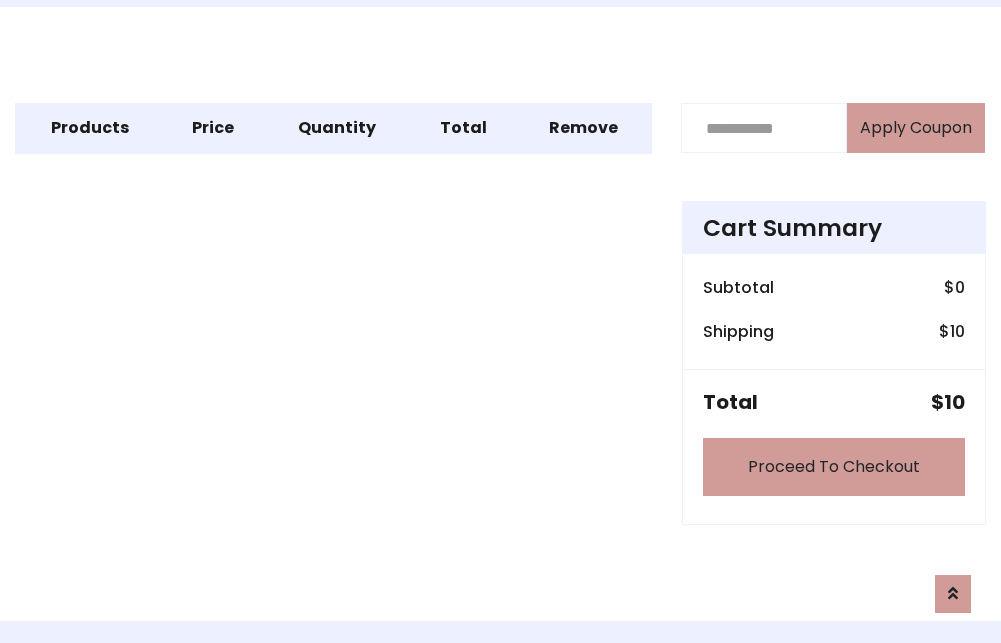 scroll, scrollTop: 247, scrollLeft: 0, axis: vertical 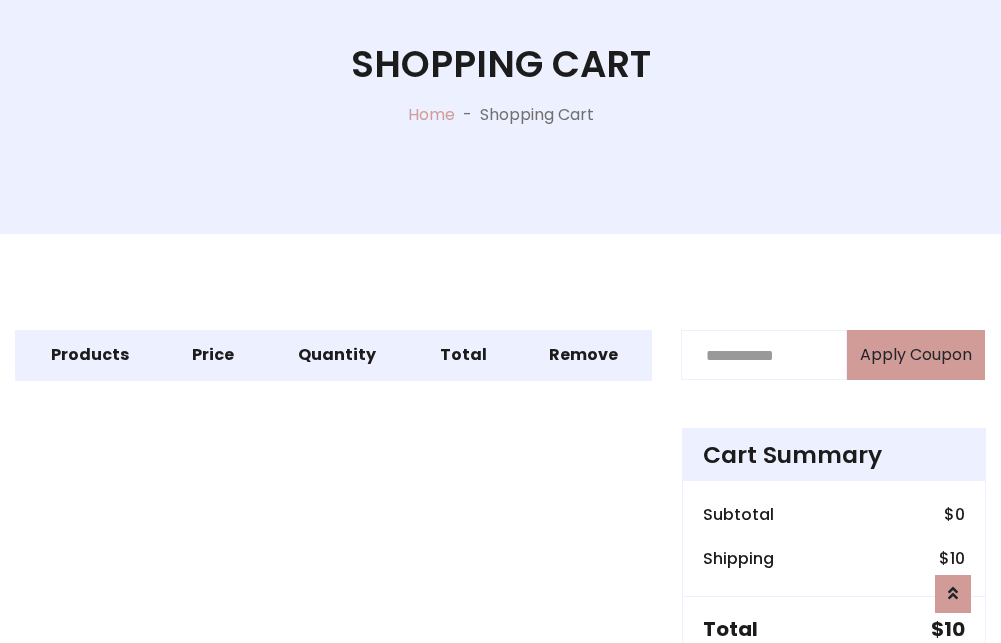 click on "Proceed To Checkout" at bounding box center (834, 694) 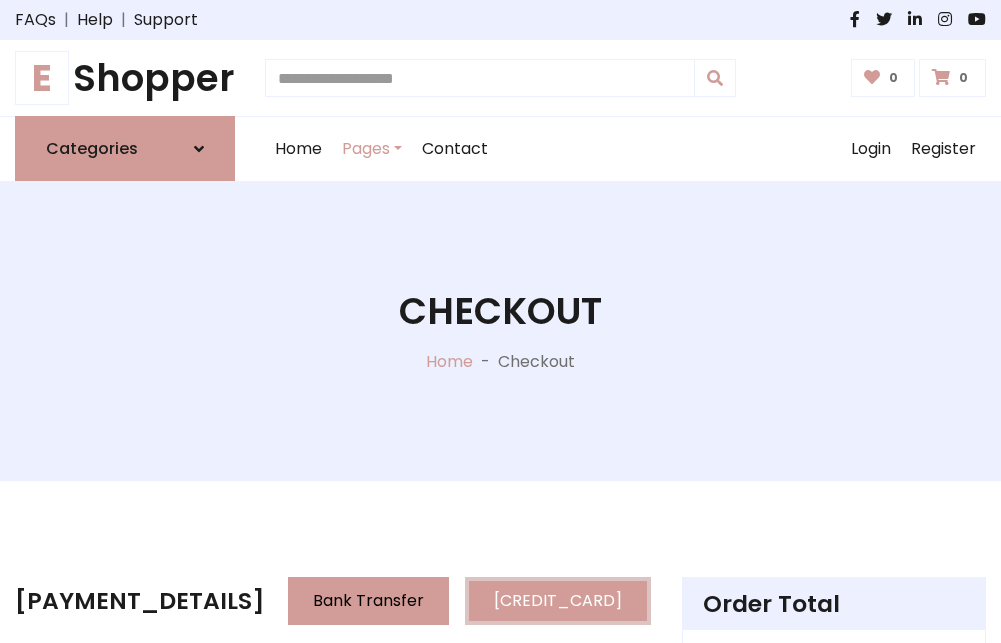 scroll, scrollTop: 137, scrollLeft: 0, axis: vertical 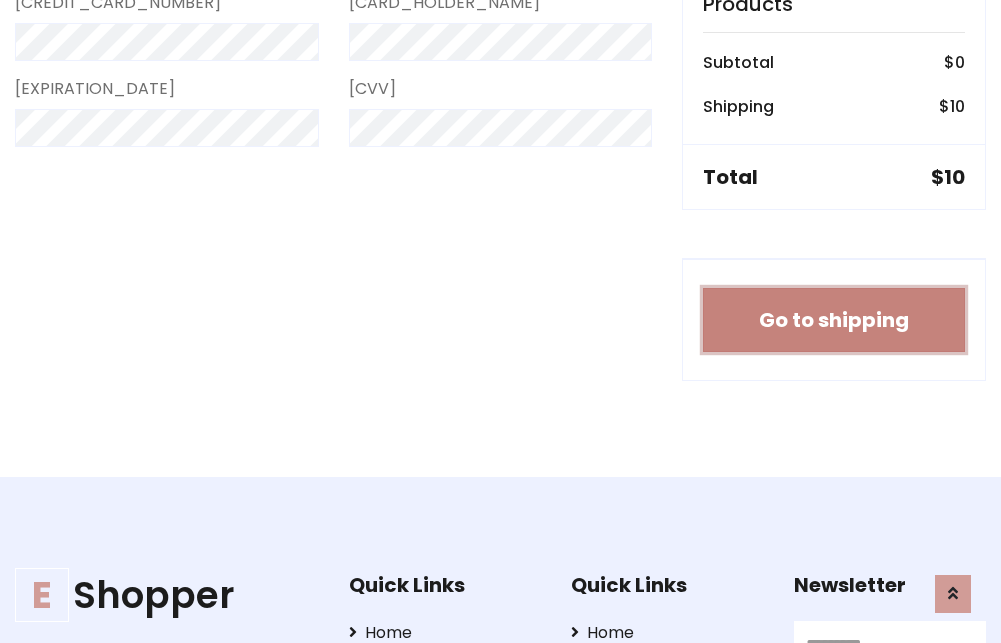 click on "Go to shipping" at bounding box center (834, 320) 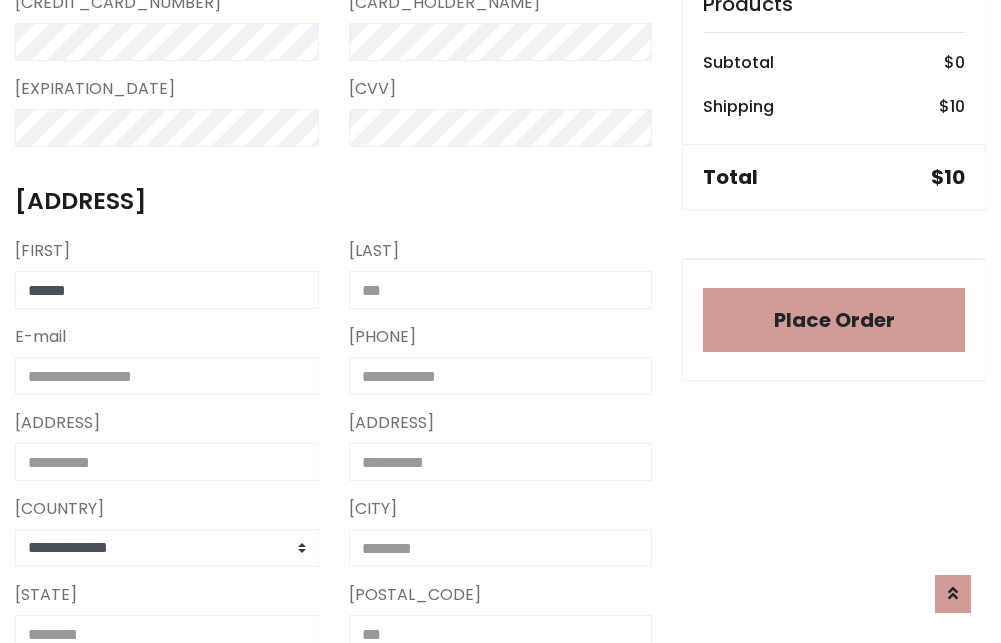 type on "******" 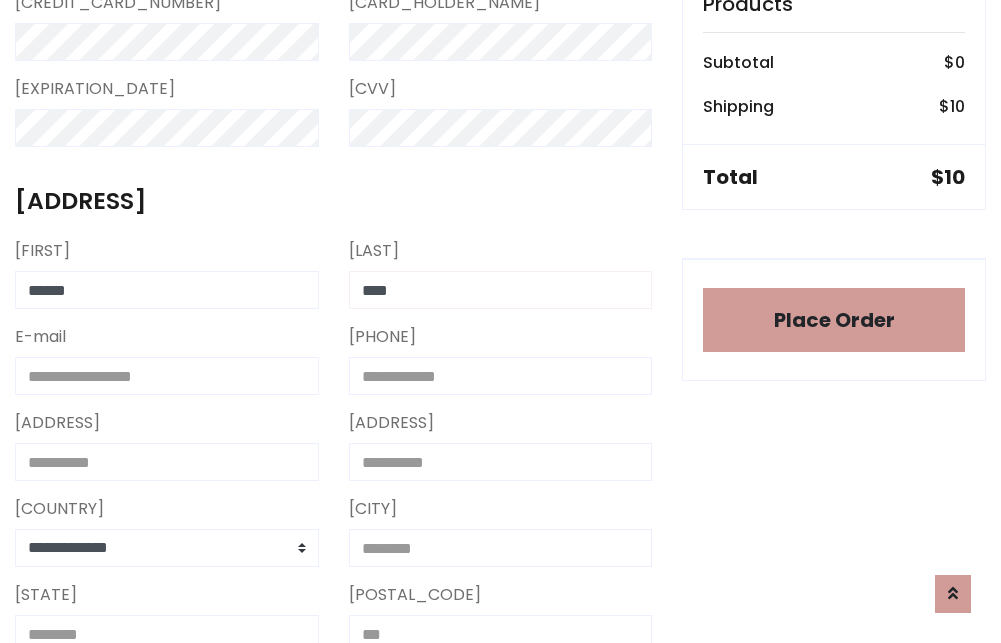 type on "****" 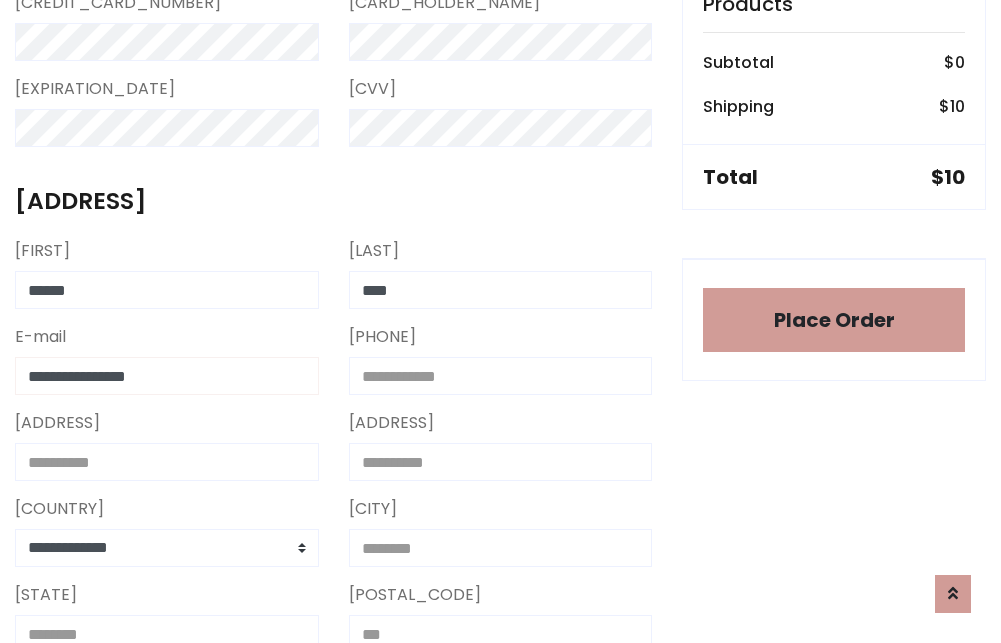 type on "**********" 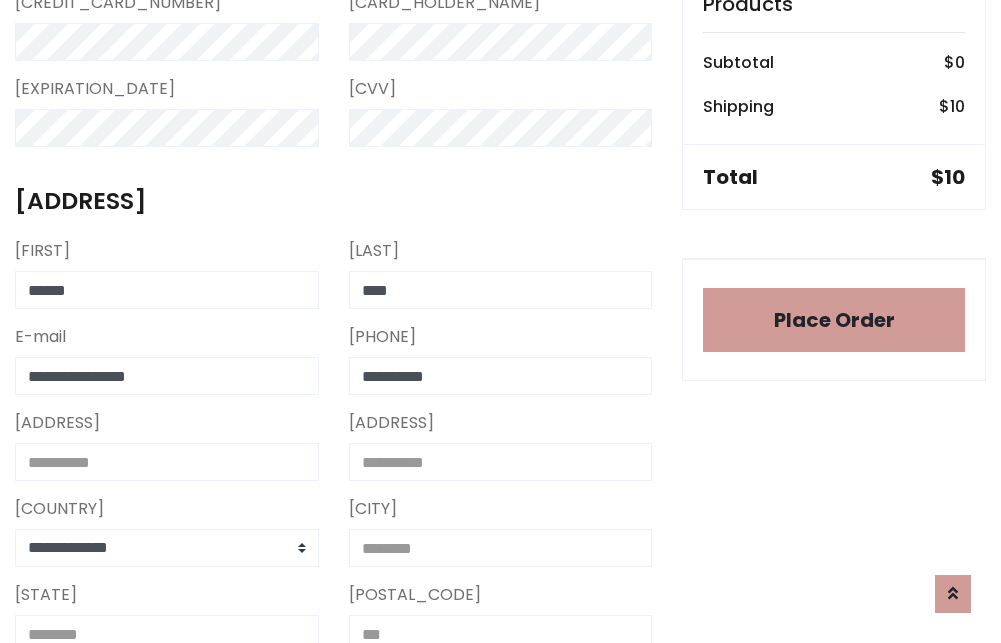 type on "**********" 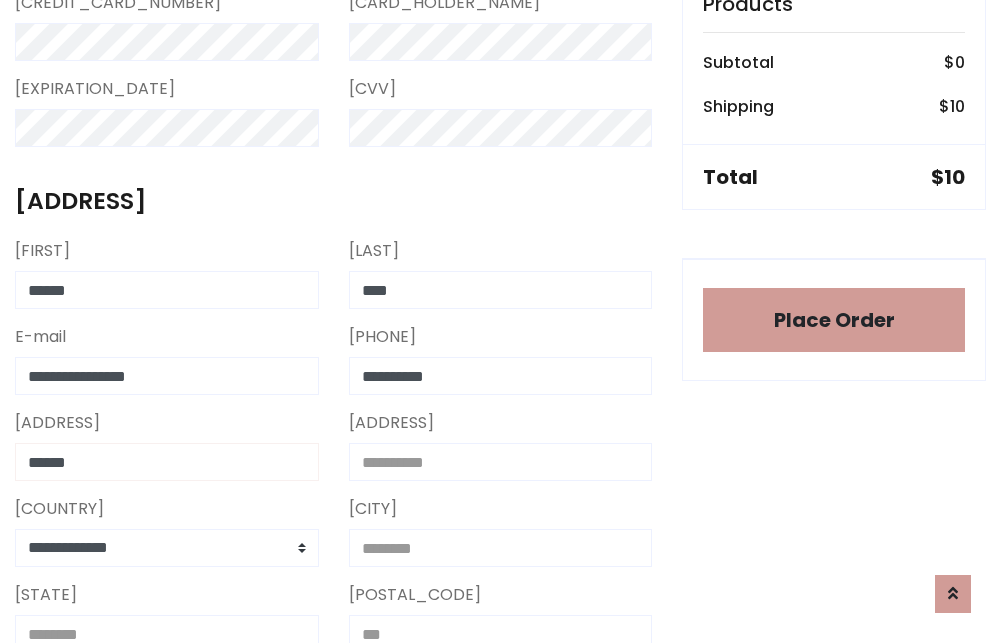 type on "******" 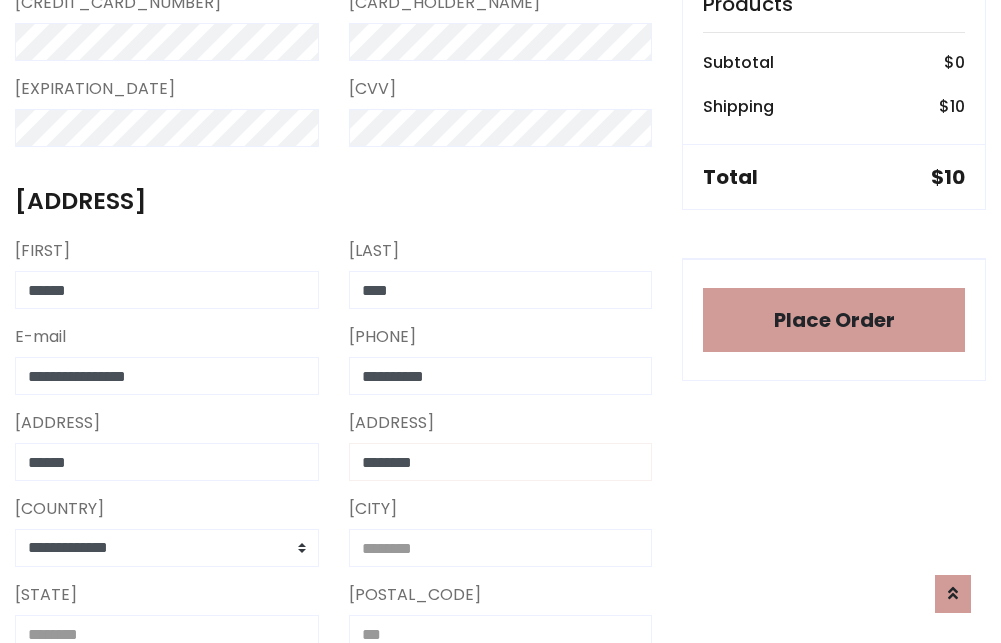 type on "********" 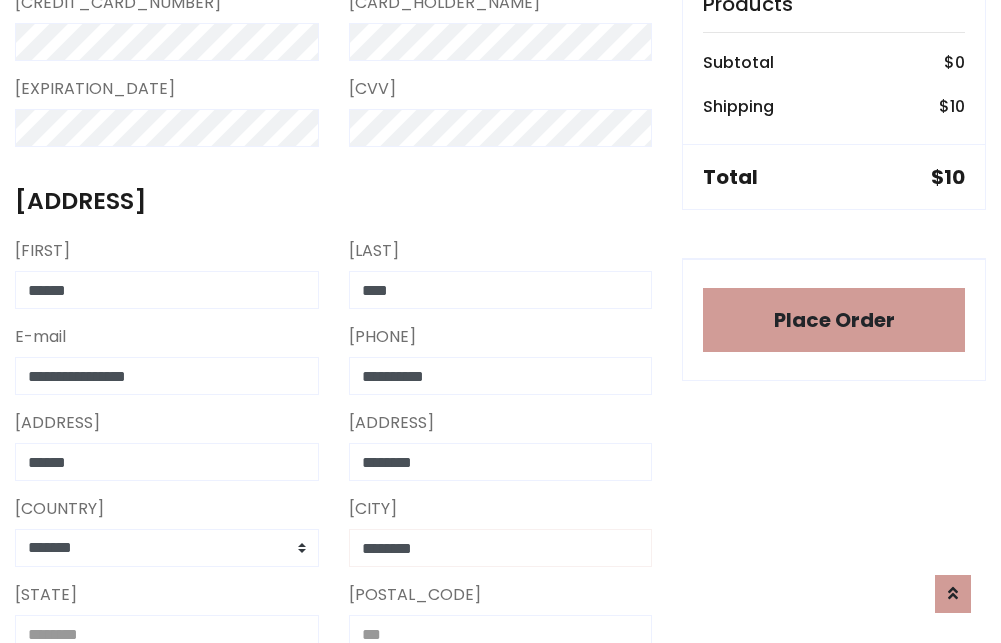type on "********" 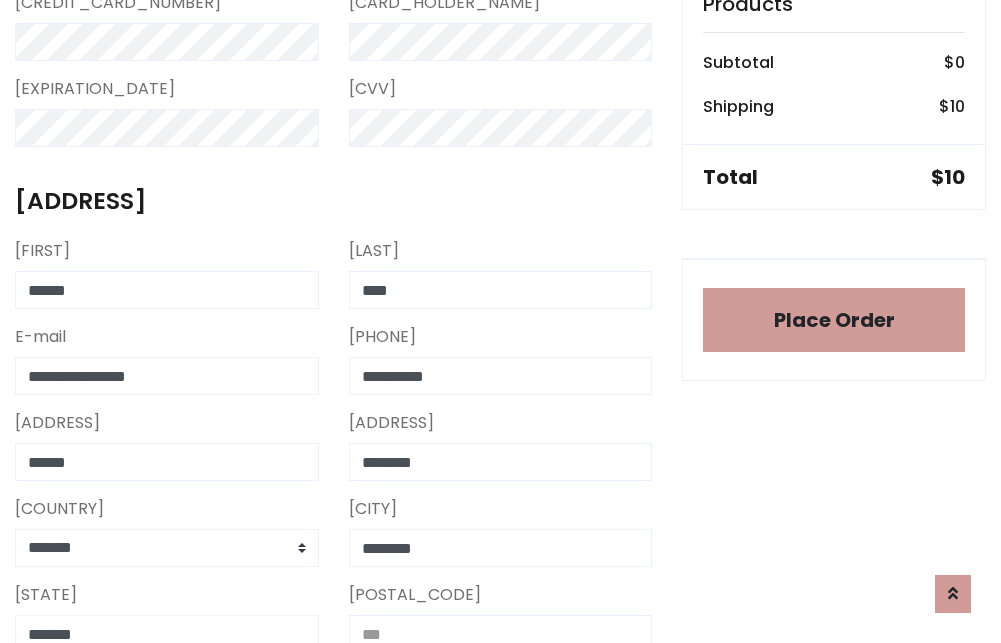 scroll, scrollTop: 669, scrollLeft: 0, axis: vertical 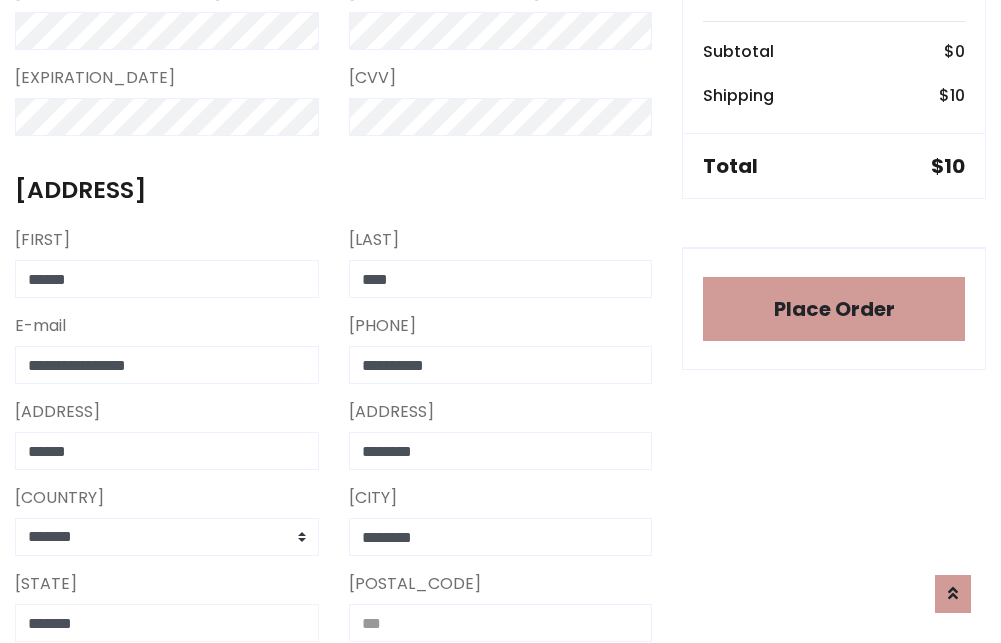 type on "*******" 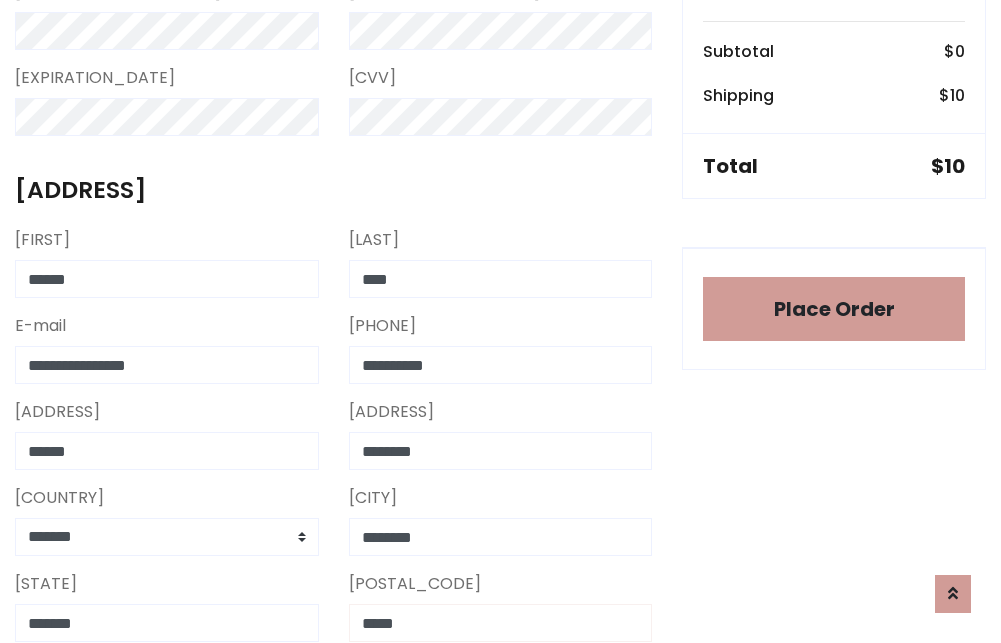 scroll, scrollTop: 403, scrollLeft: 0, axis: vertical 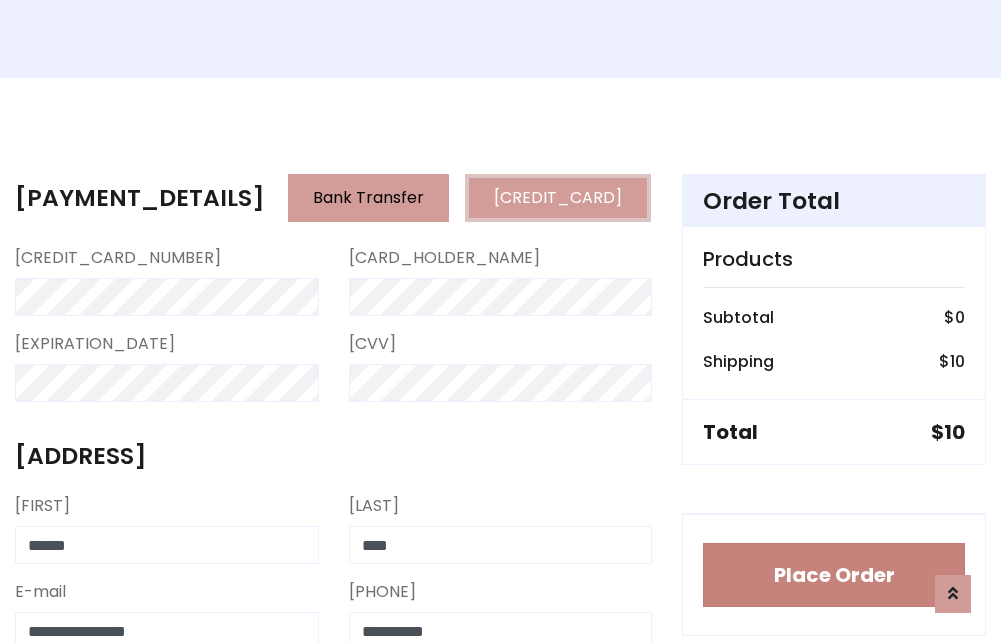 type on "*****" 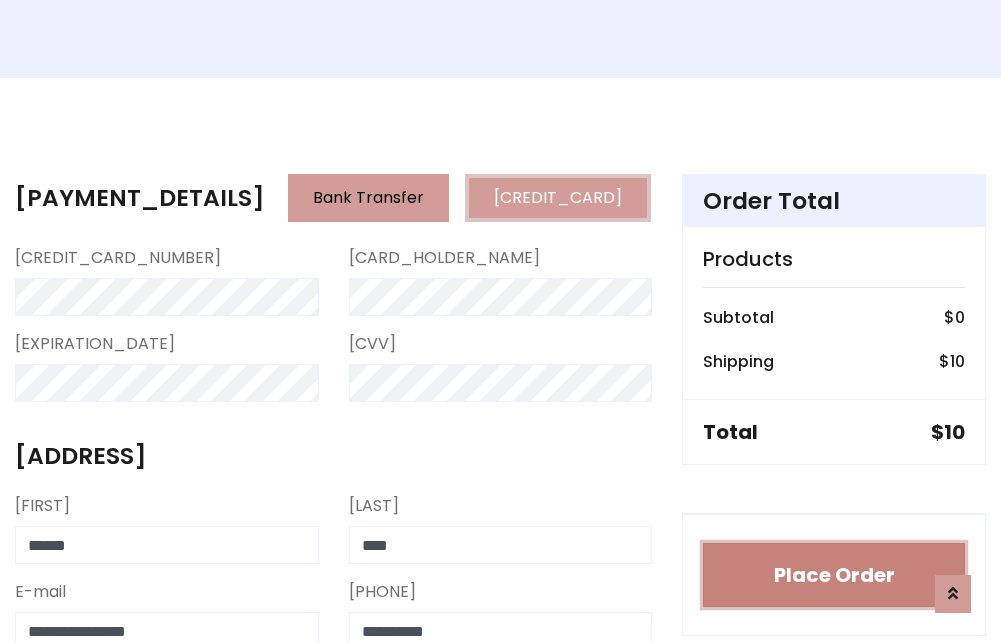 click on "Place Order" at bounding box center (834, 575) 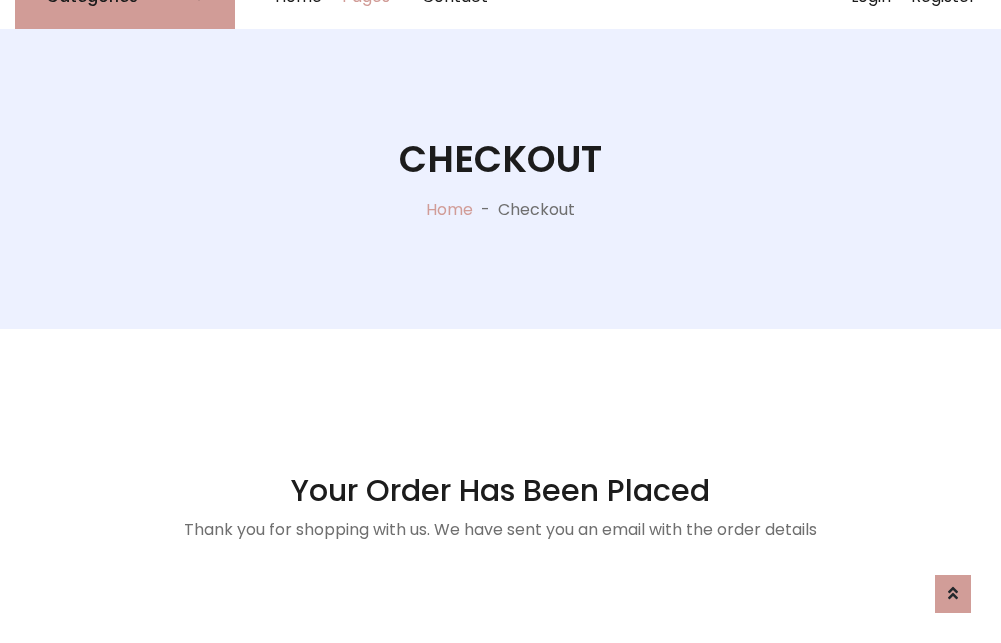 scroll, scrollTop: 0, scrollLeft: 0, axis: both 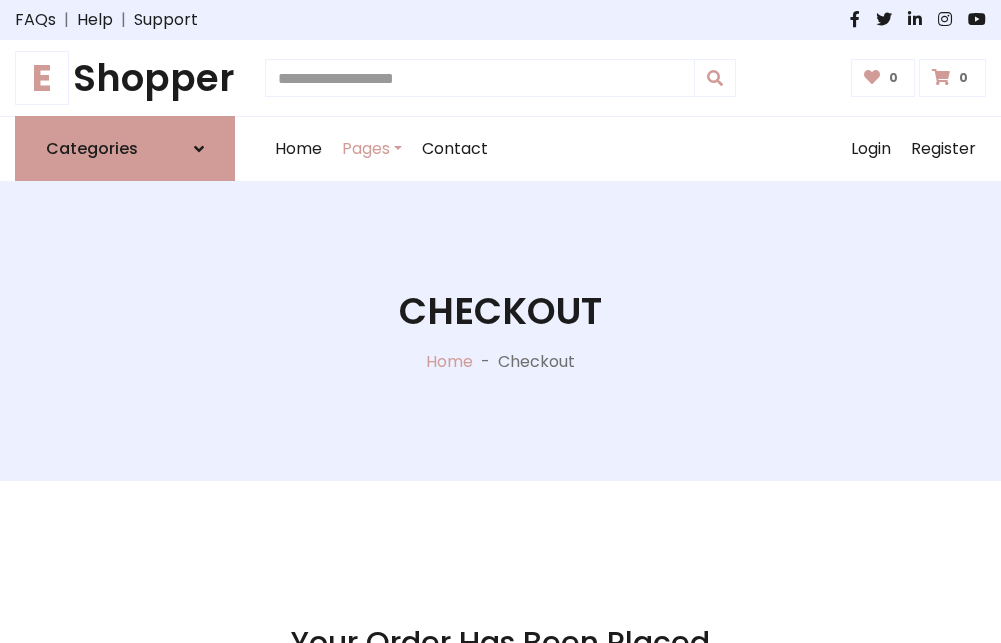 click on "E Shopper" at bounding box center [125, 78] 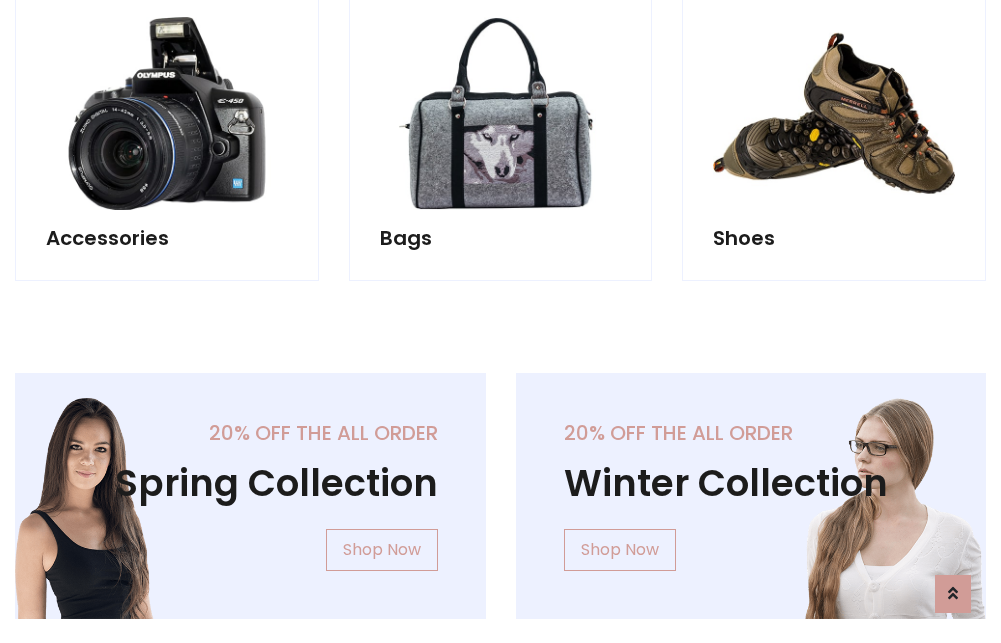 scroll, scrollTop: 770, scrollLeft: 0, axis: vertical 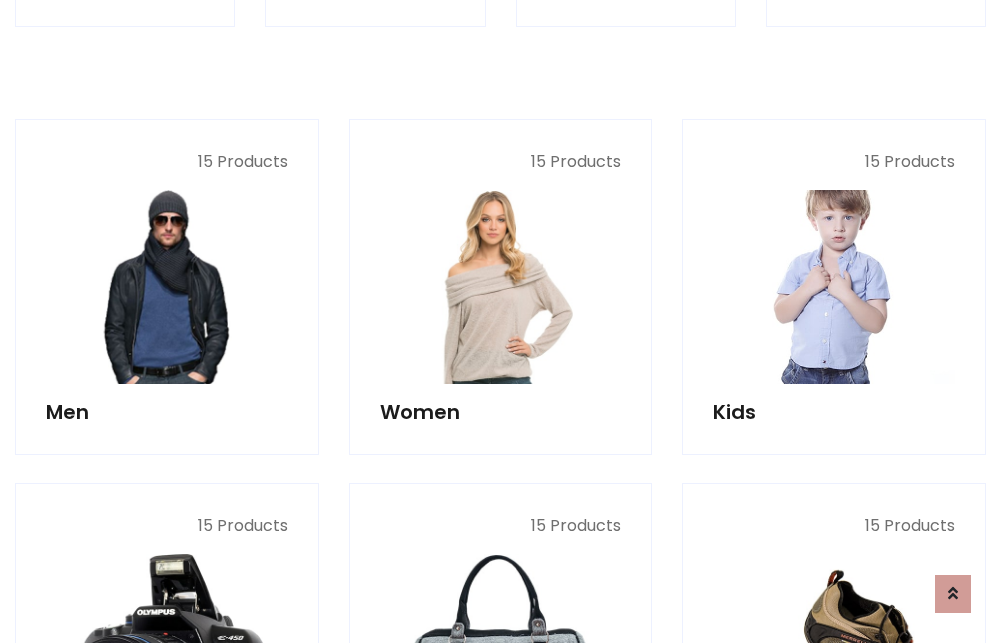 click at bounding box center (834, 287) 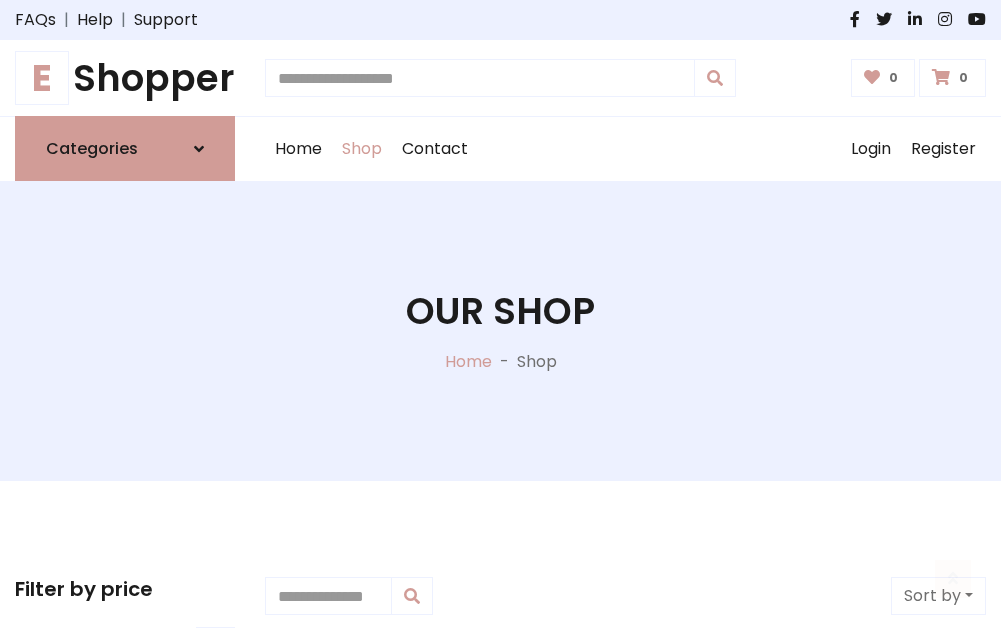 scroll, scrollTop: 549, scrollLeft: 0, axis: vertical 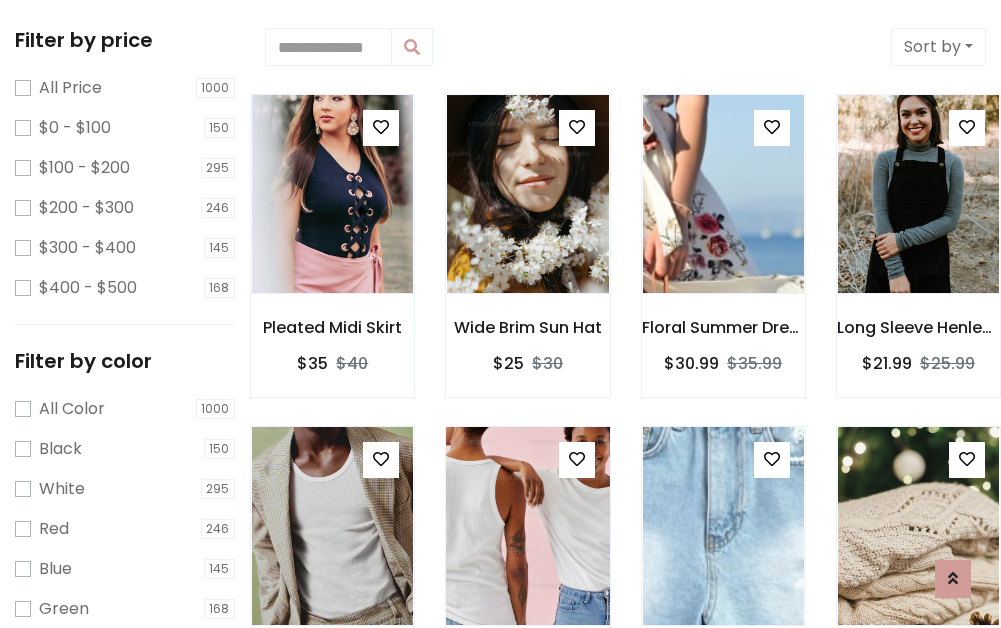 click at bounding box center [381, 127] 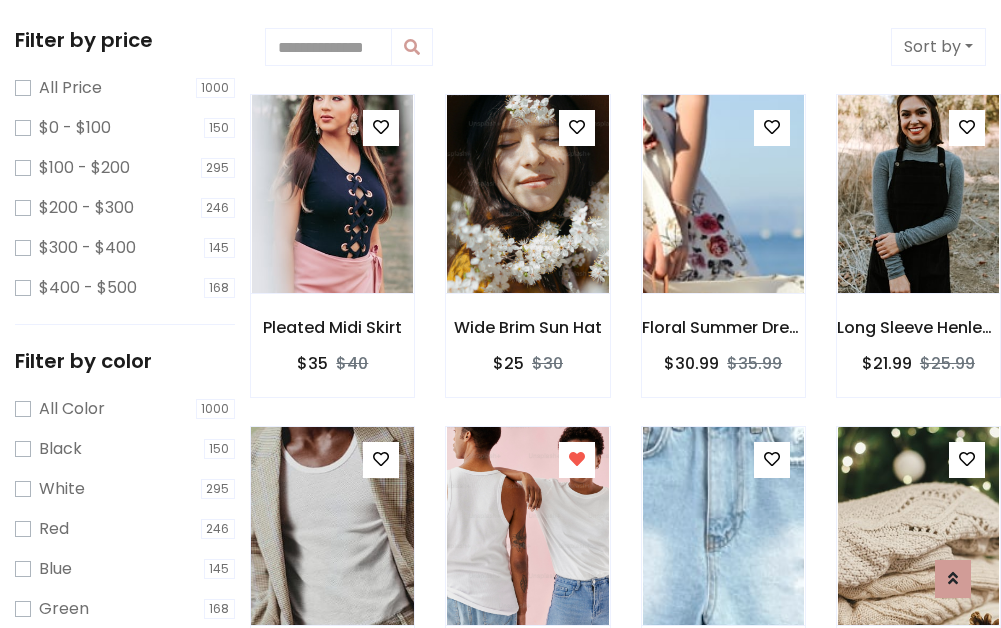 click at bounding box center [332, 526] 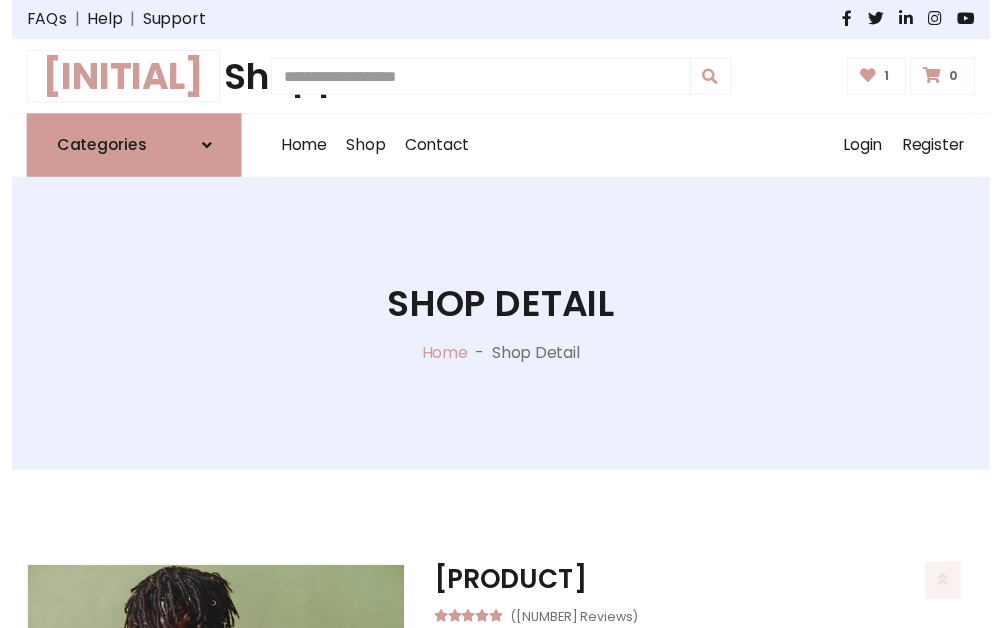 scroll, scrollTop: 262, scrollLeft: 0, axis: vertical 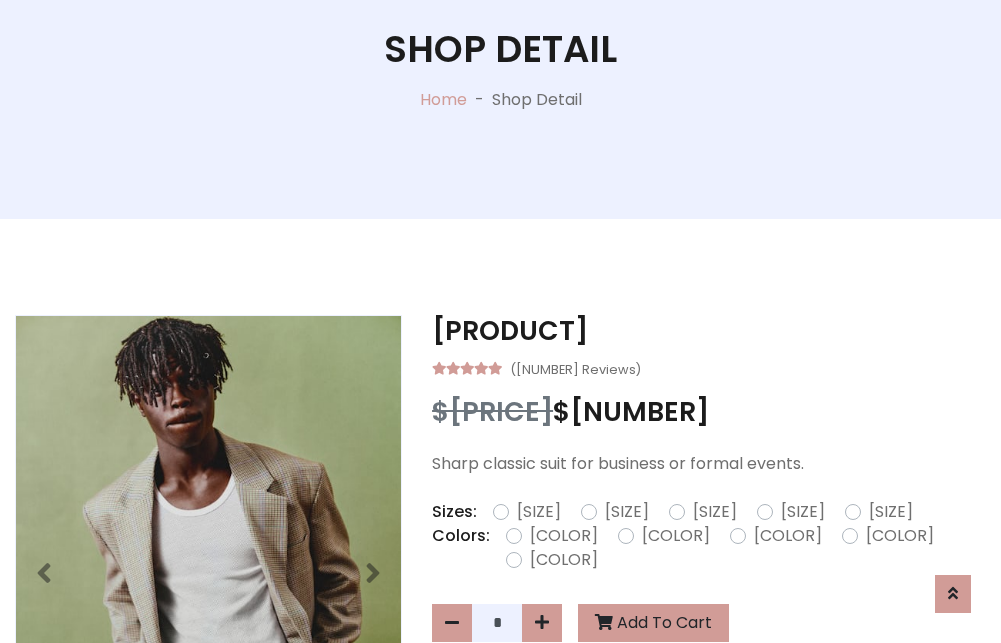 click on "XL" at bounding box center (891, 512) 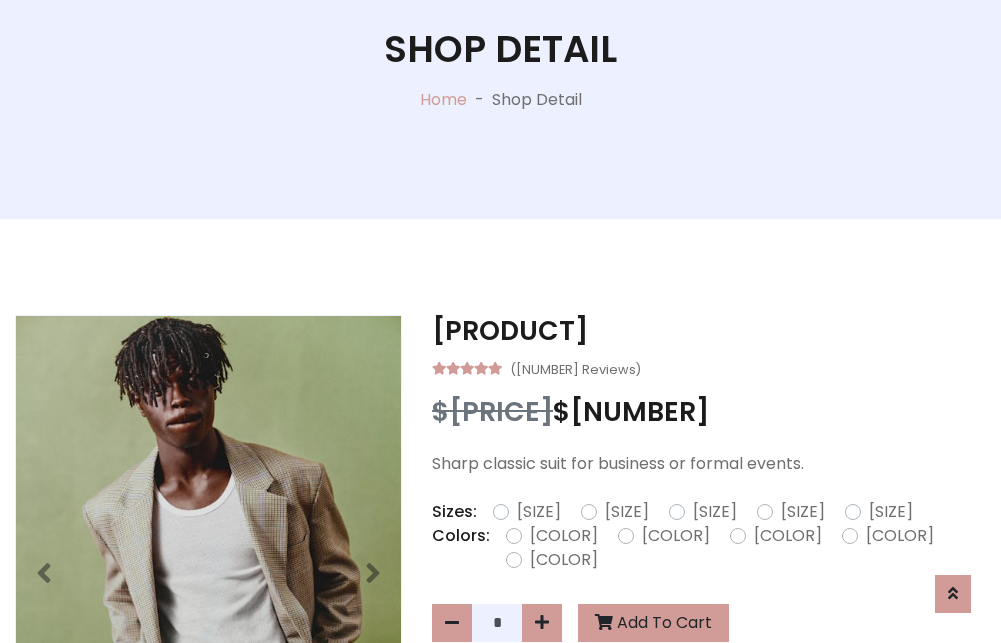 click on "Black" at bounding box center (564, 536) 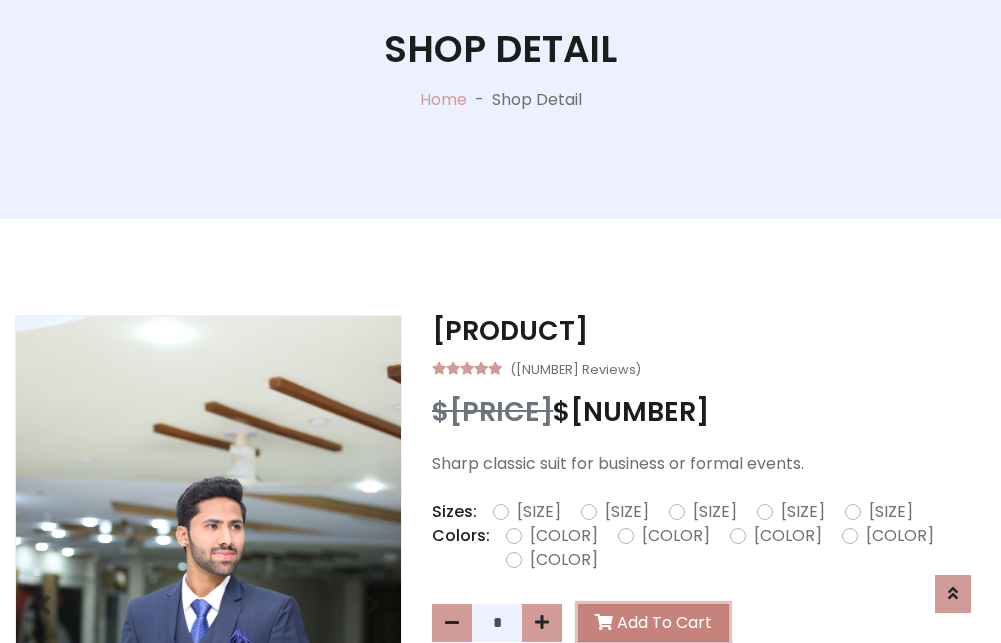 click on "Add To Cart" at bounding box center [653, 623] 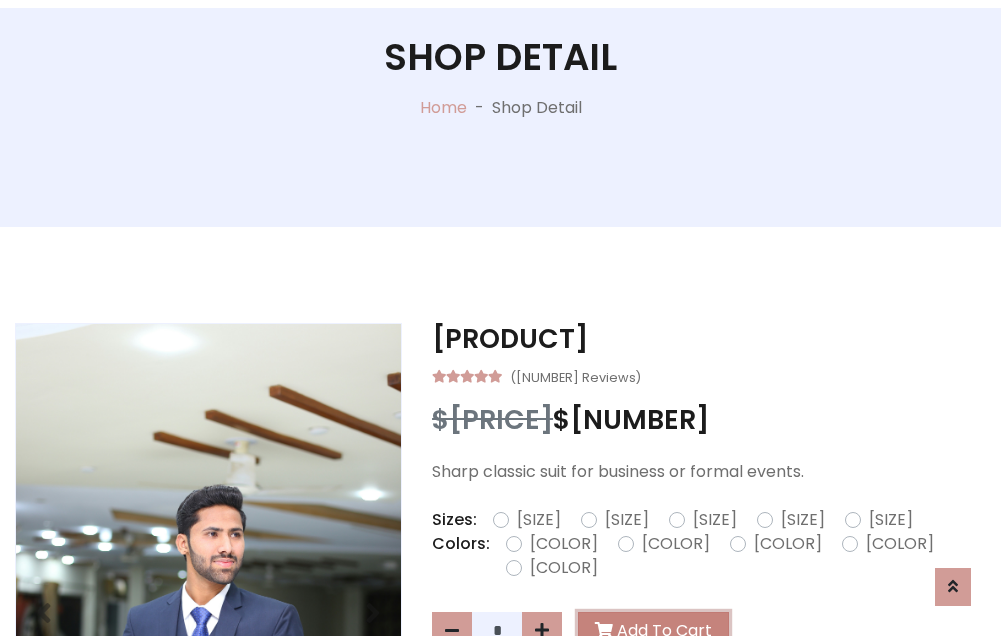 scroll, scrollTop: 0, scrollLeft: 0, axis: both 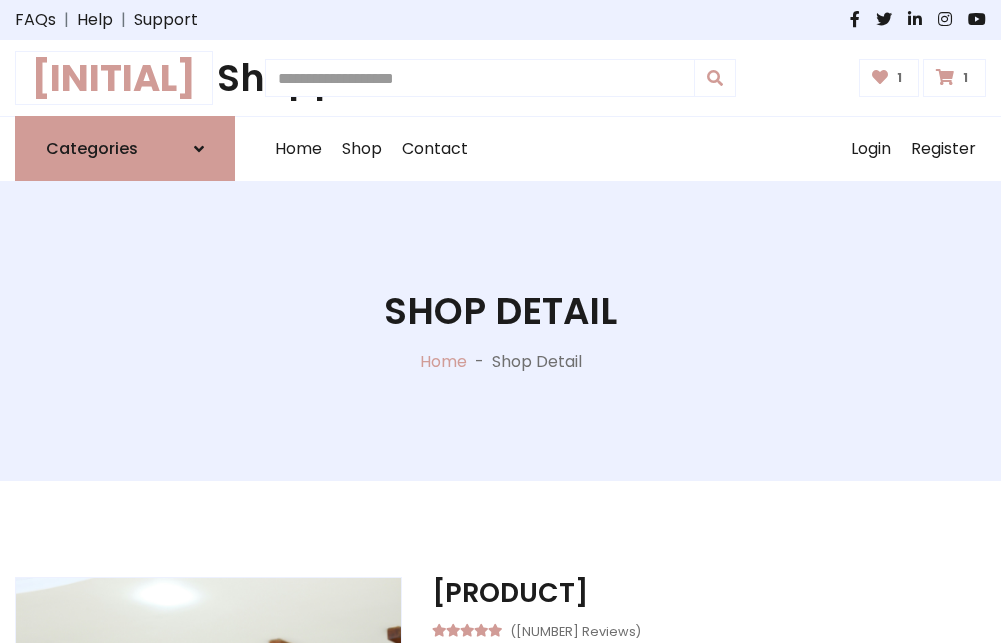 click at bounding box center [945, 77] 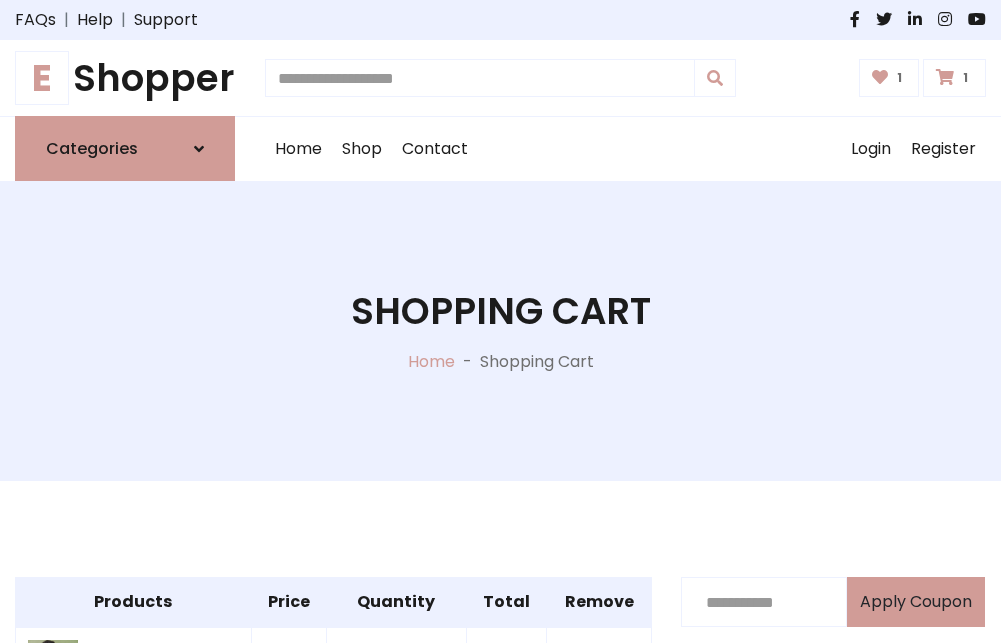 scroll, scrollTop: 570, scrollLeft: 0, axis: vertical 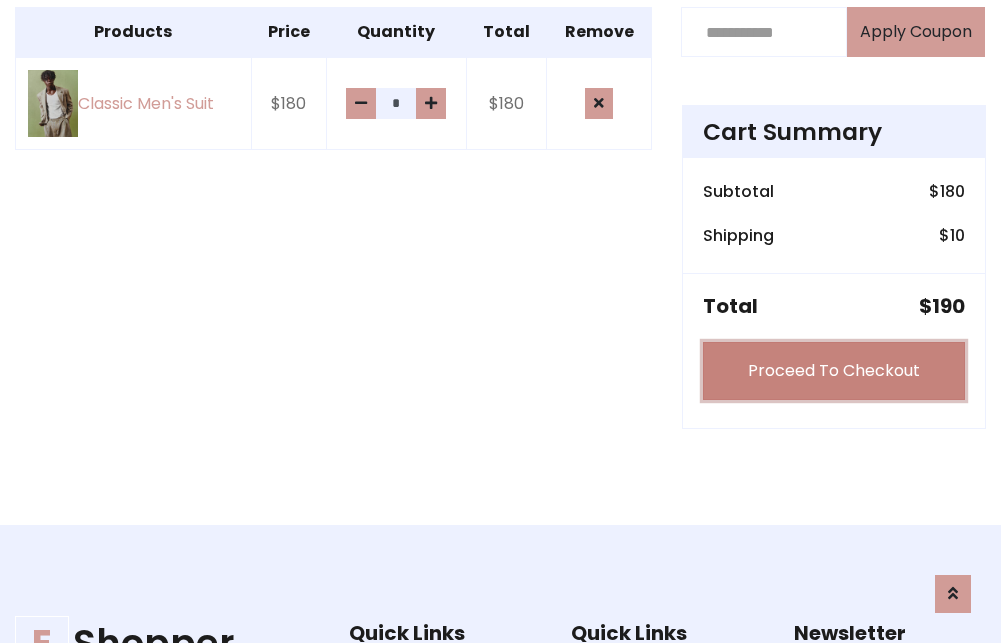click on "Proceed To Checkout" at bounding box center (834, 371) 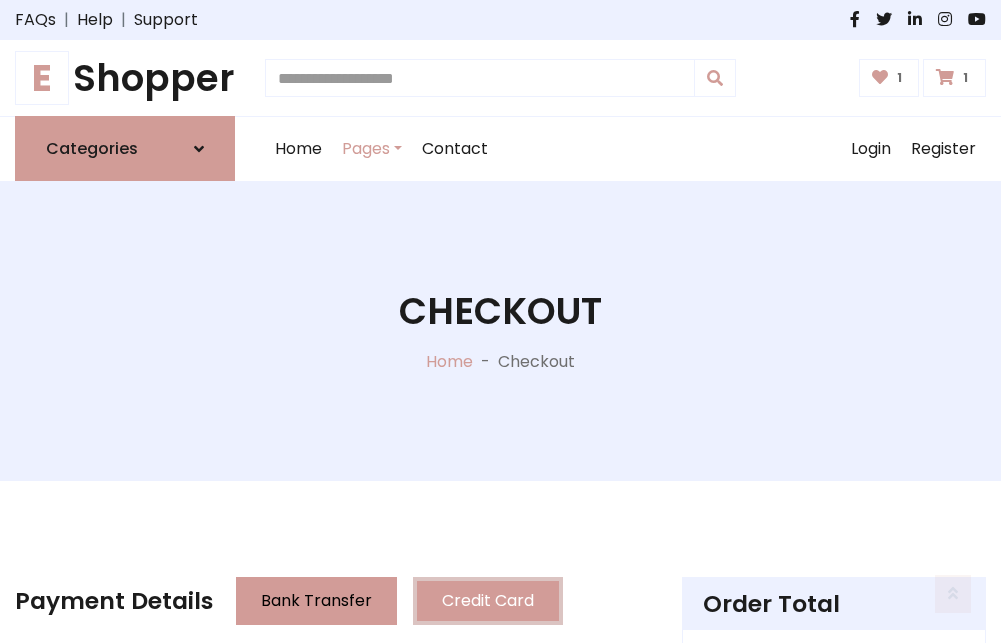 scroll, scrollTop: 201, scrollLeft: 0, axis: vertical 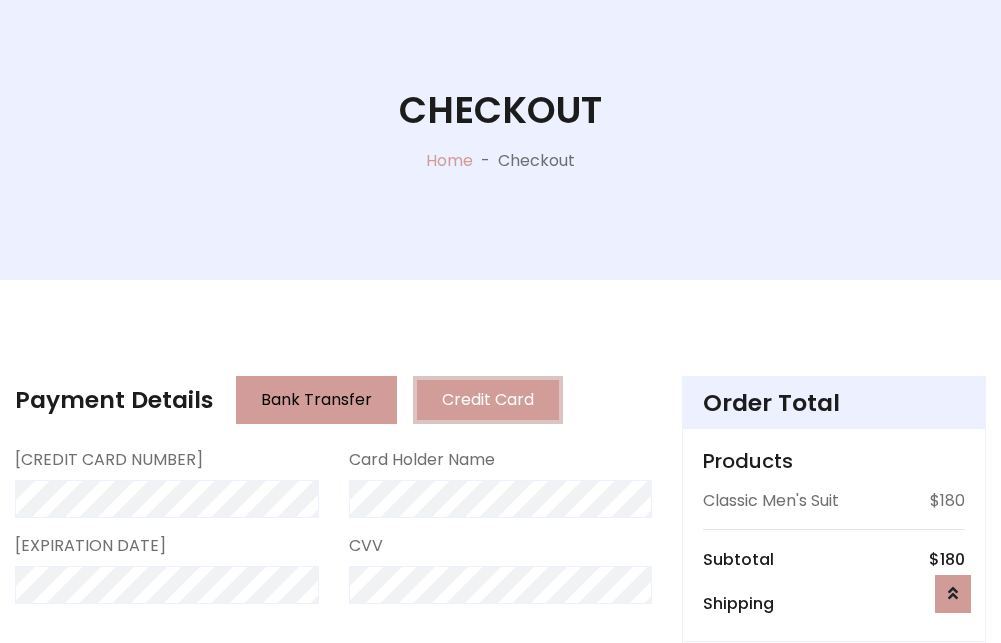 click on "Go to shipping" at bounding box center (834, 817) 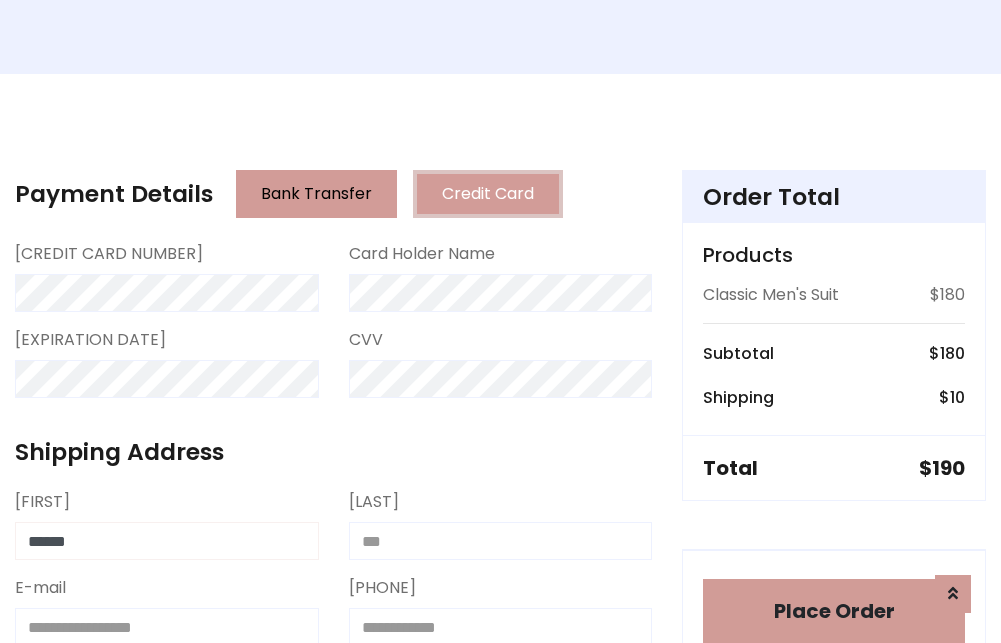 type on "******" 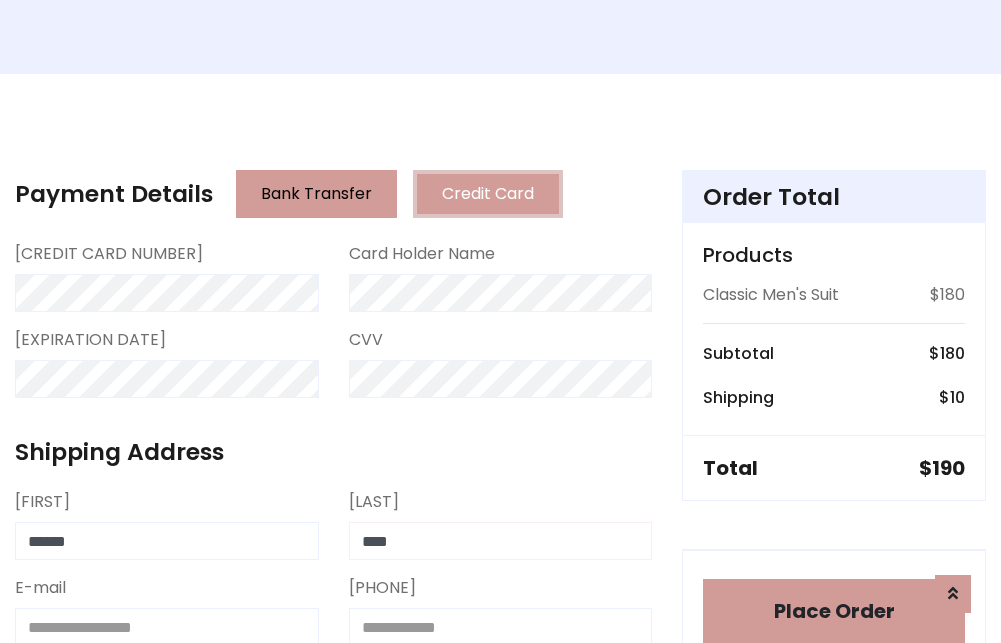 type on "****" 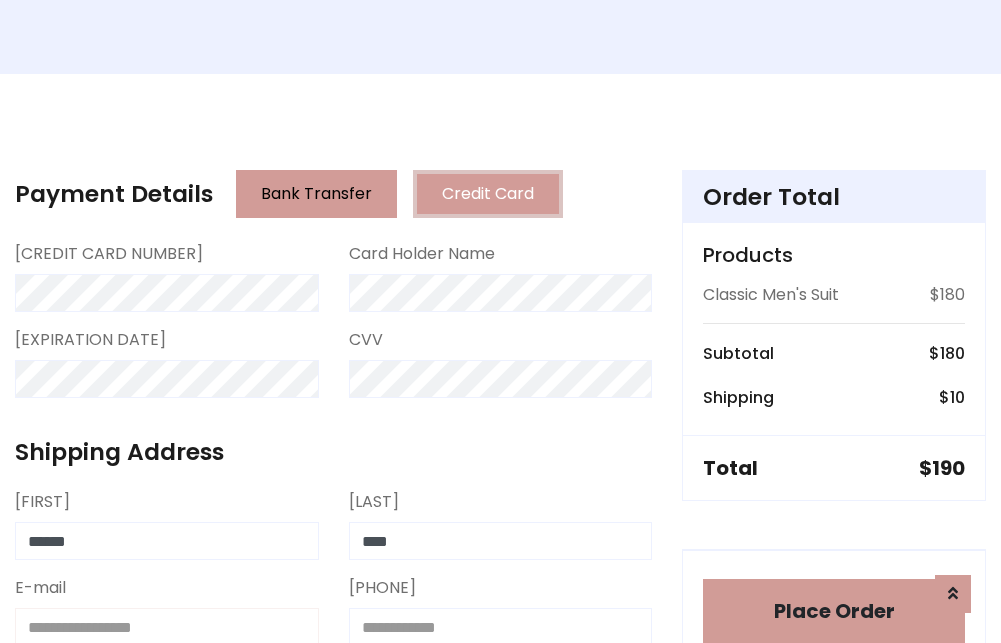scroll, scrollTop: 411, scrollLeft: 0, axis: vertical 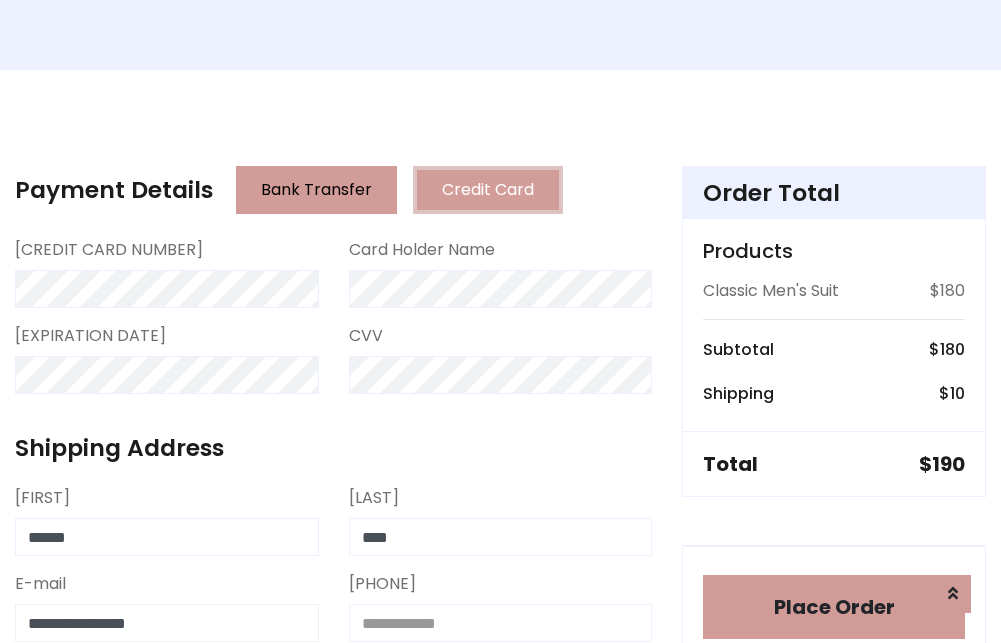 type on "**********" 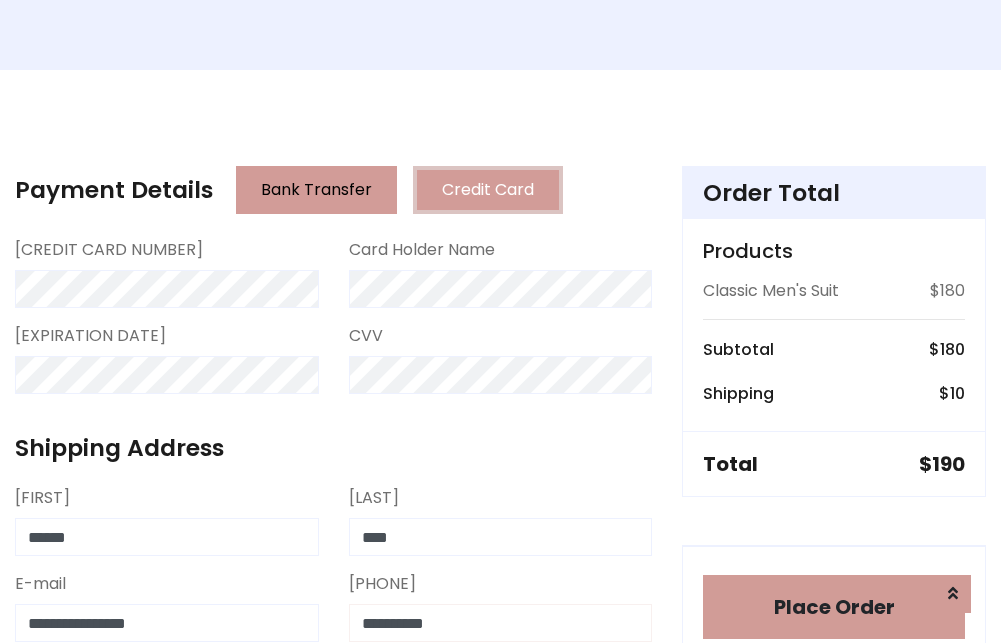 scroll, scrollTop: 573, scrollLeft: 0, axis: vertical 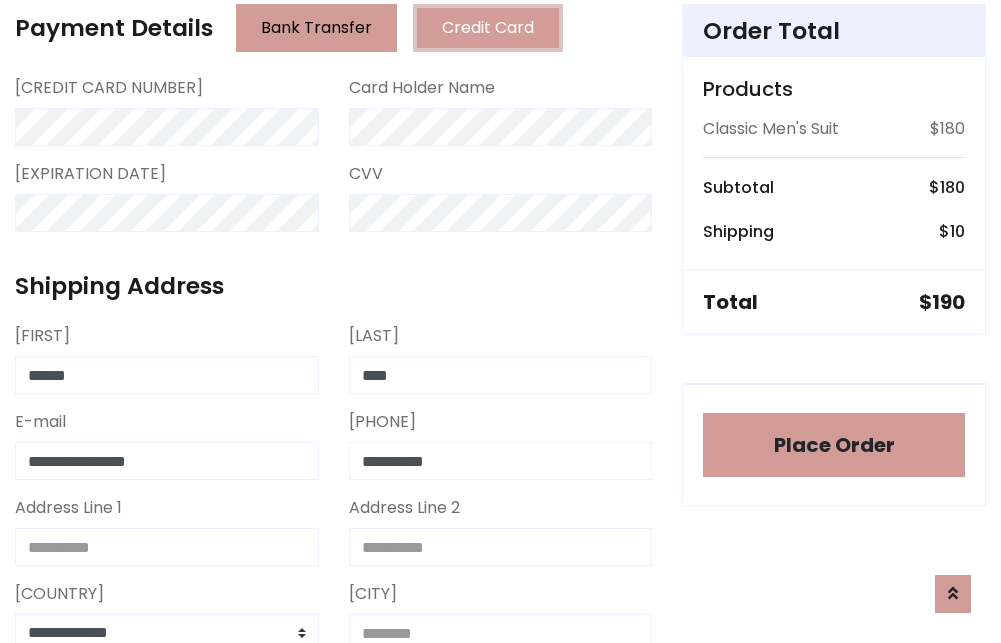type on "**********" 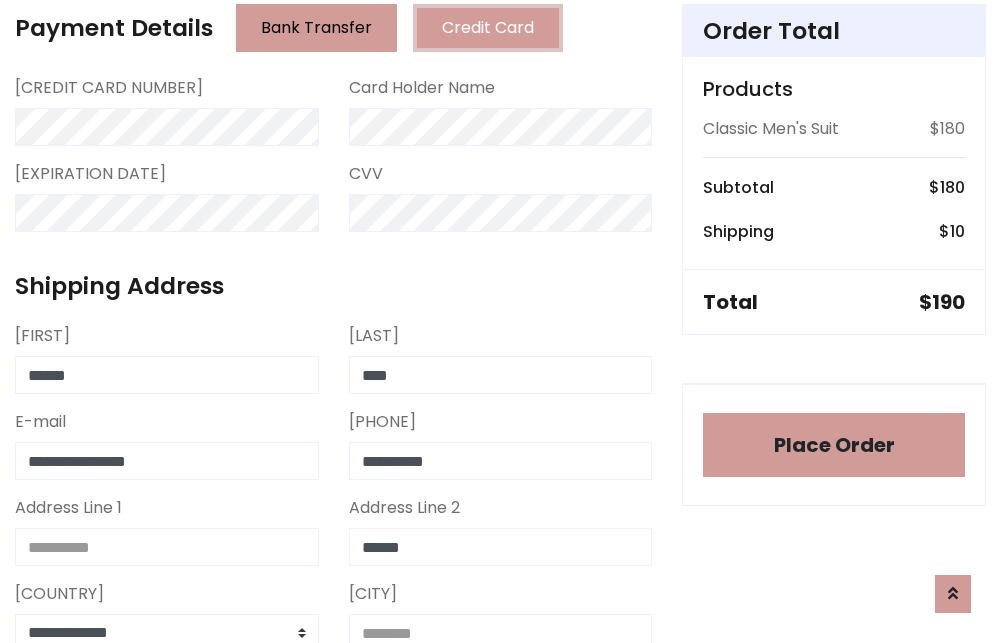 type on "******" 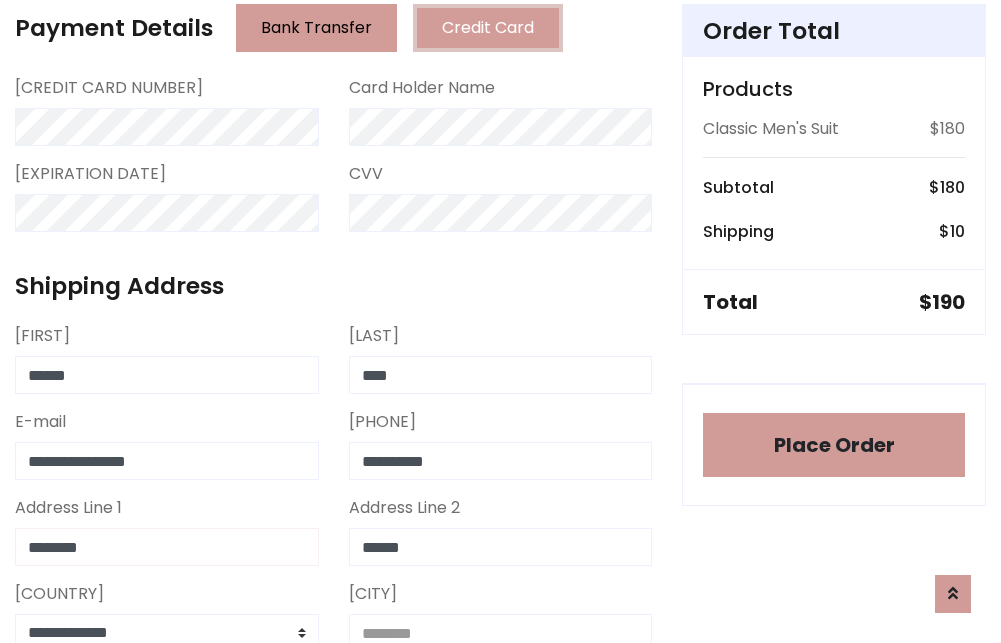 type on "********" 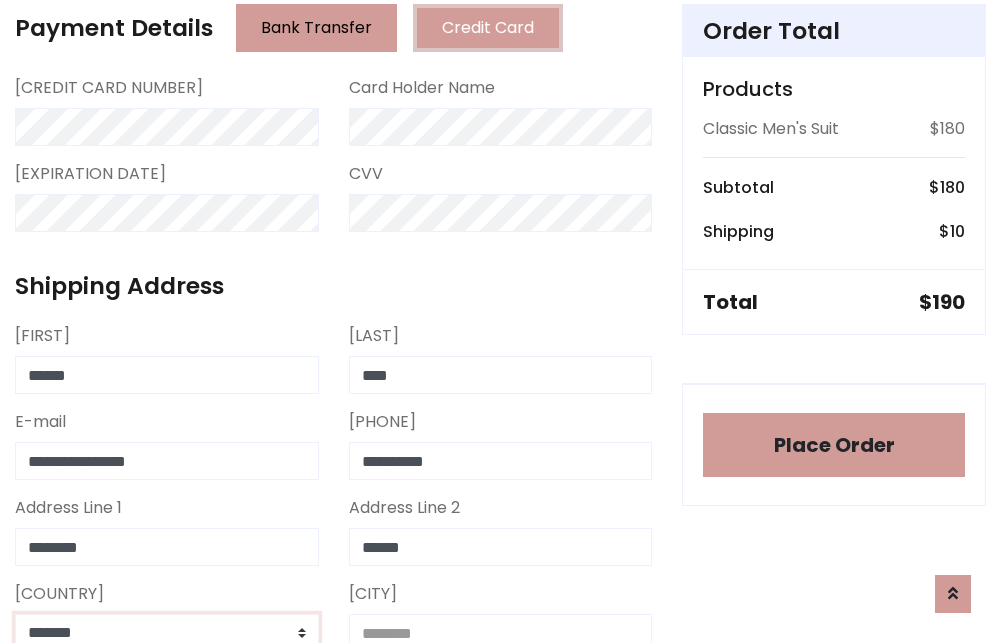 scroll, scrollTop: 583, scrollLeft: 0, axis: vertical 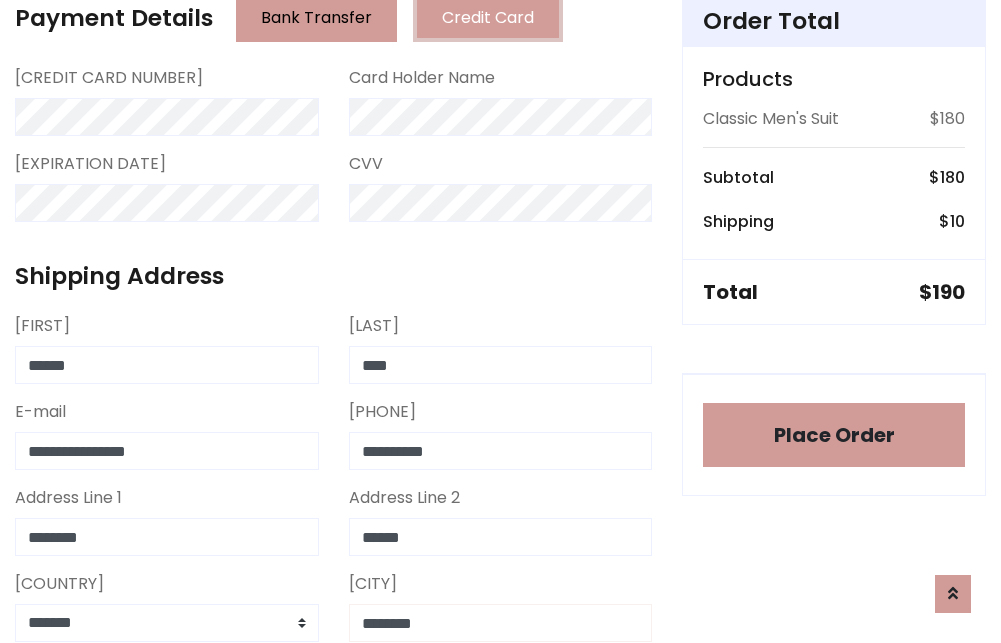 type on "********" 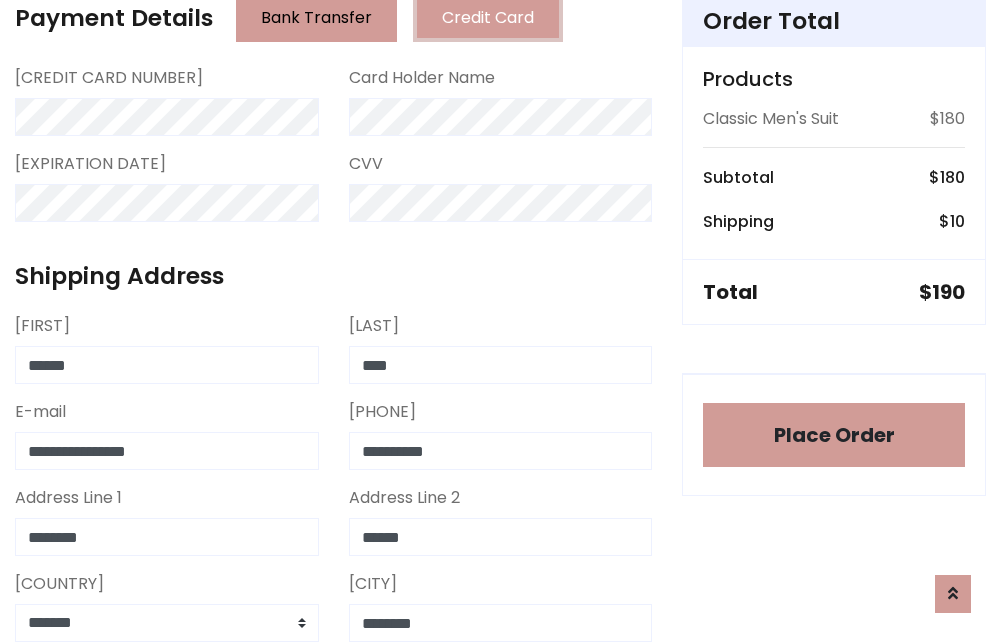 scroll, scrollTop: 971, scrollLeft: 0, axis: vertical 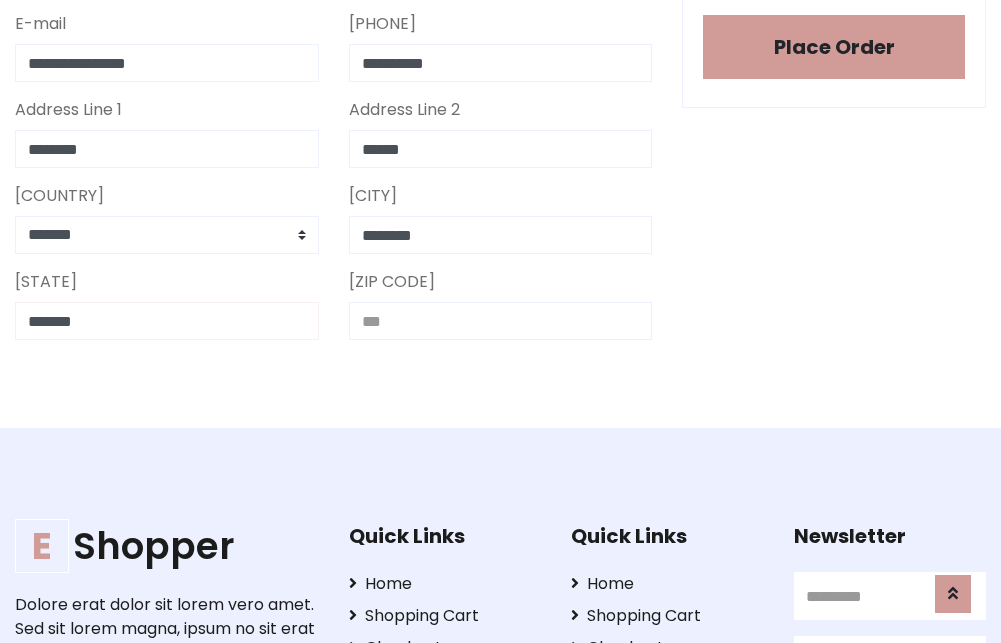 type on "*******" 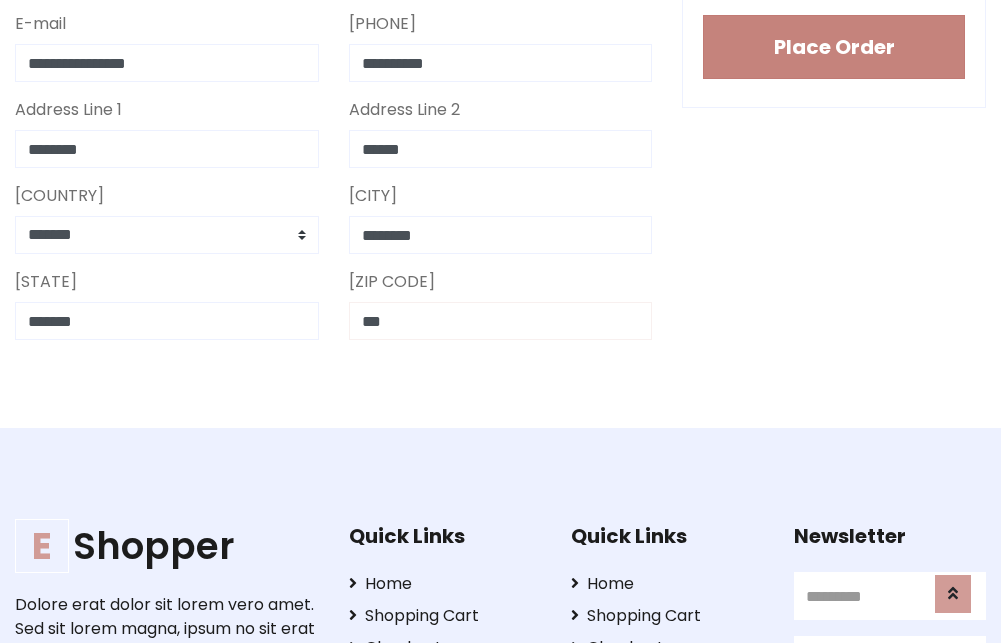 type on "***" 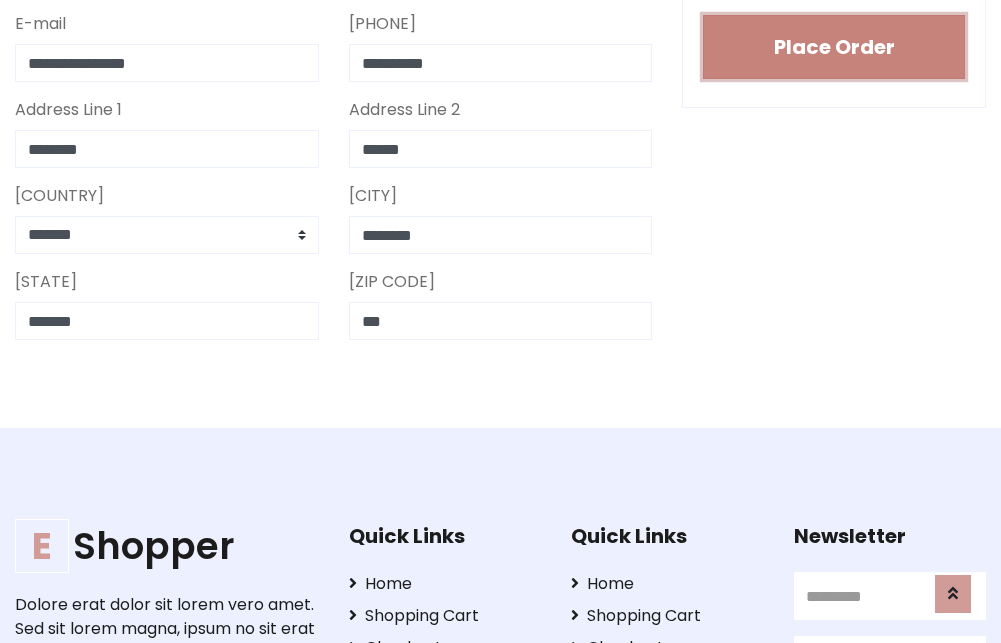 click on "Place Order" at bounding box center [834, 47] 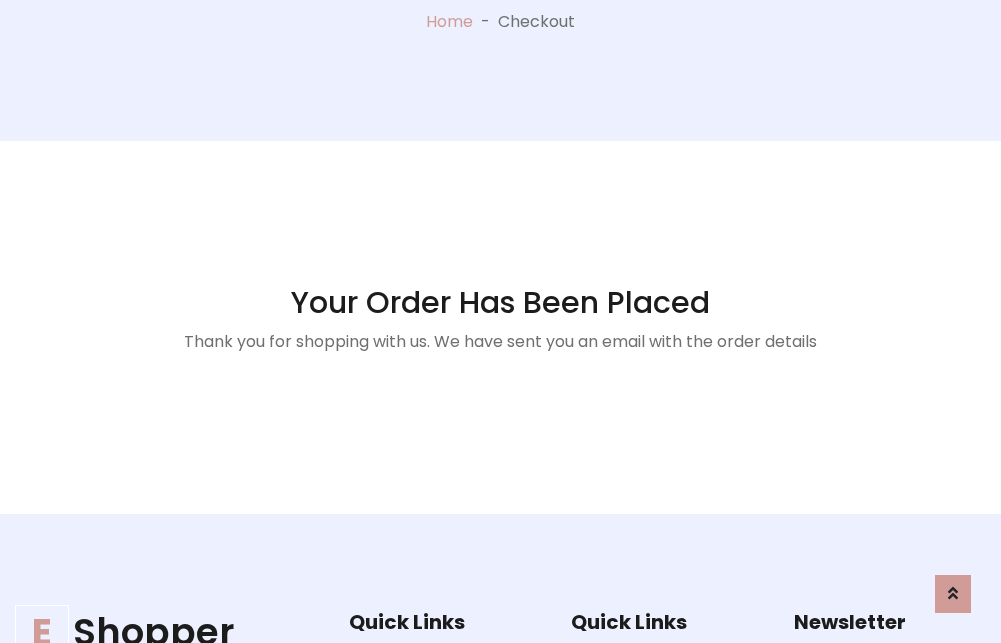 scroll, scrollTop: 0, scrollLeft: 0, axis: both 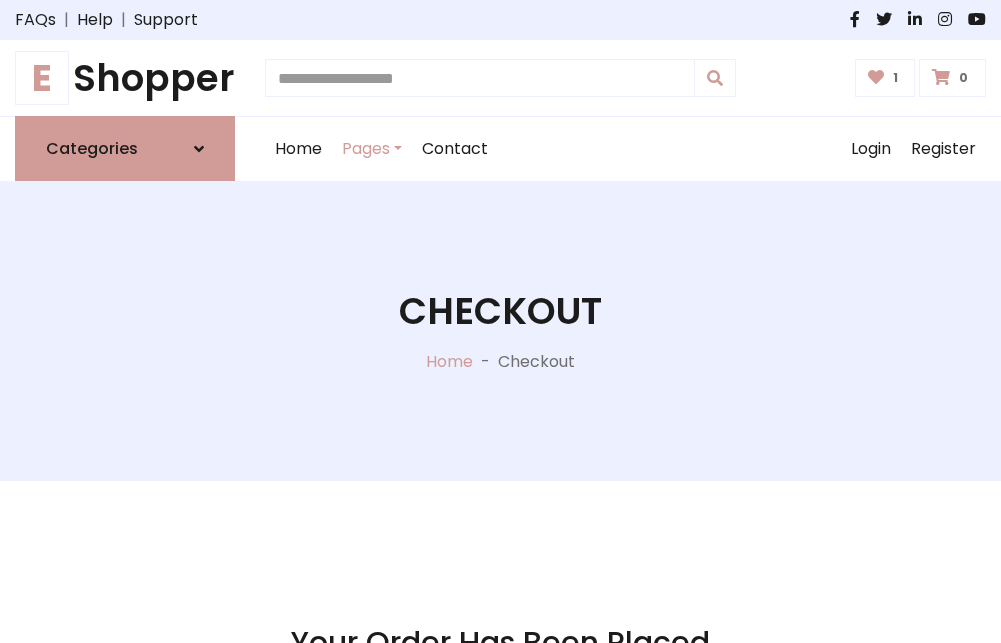 click on "[INITIAL]" at bounding box center [42, 78] 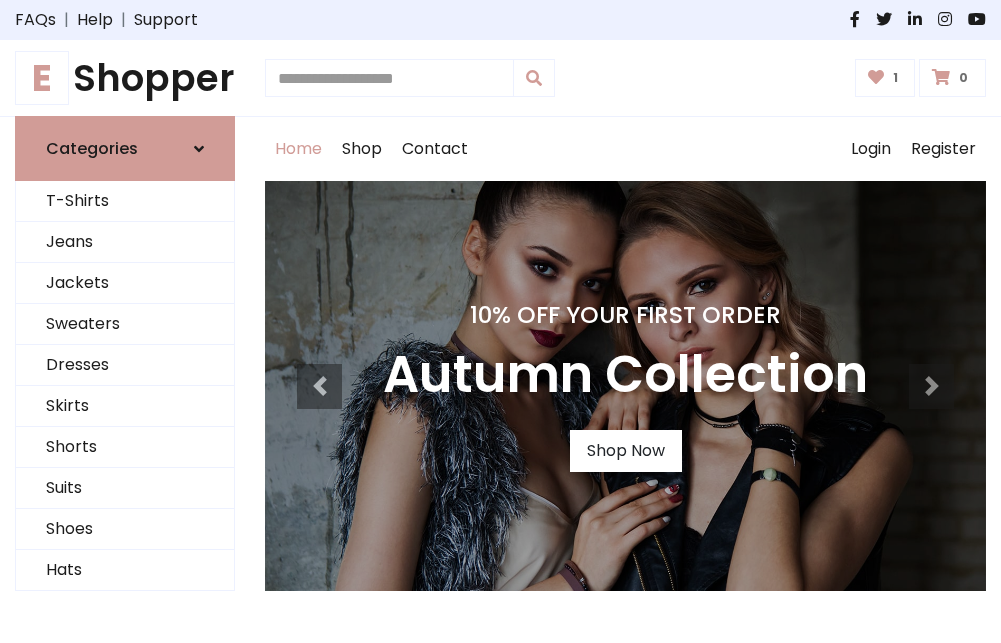 scroll, scrollTop: 0, scrollLeft: 0, axis: both 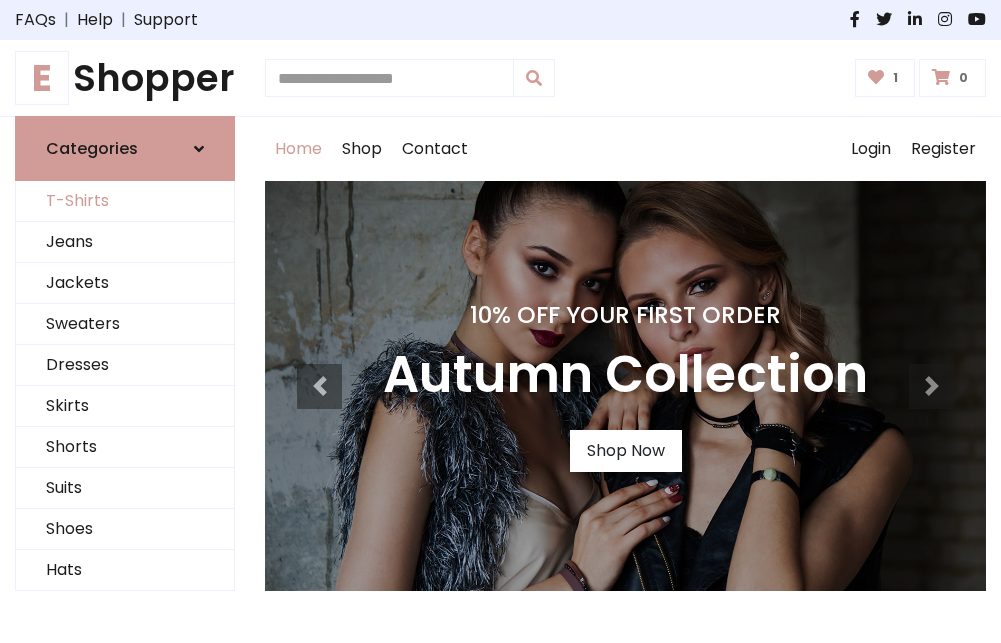 click on "T-Shirts" at bounding box center [125, 201] 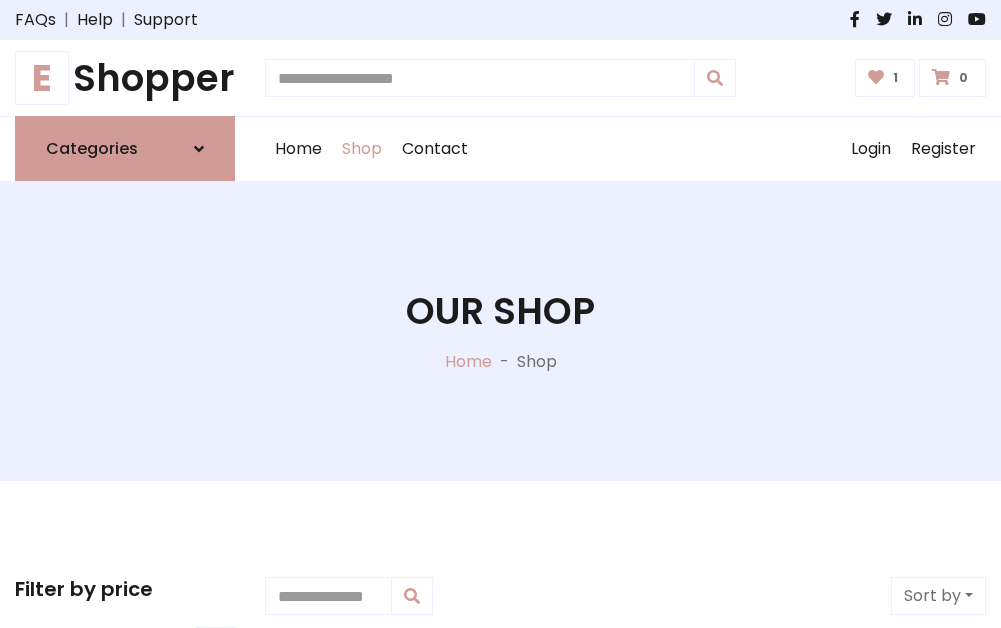 scroll, scrollTop: 0, scrollLeft: 0, axis: both 